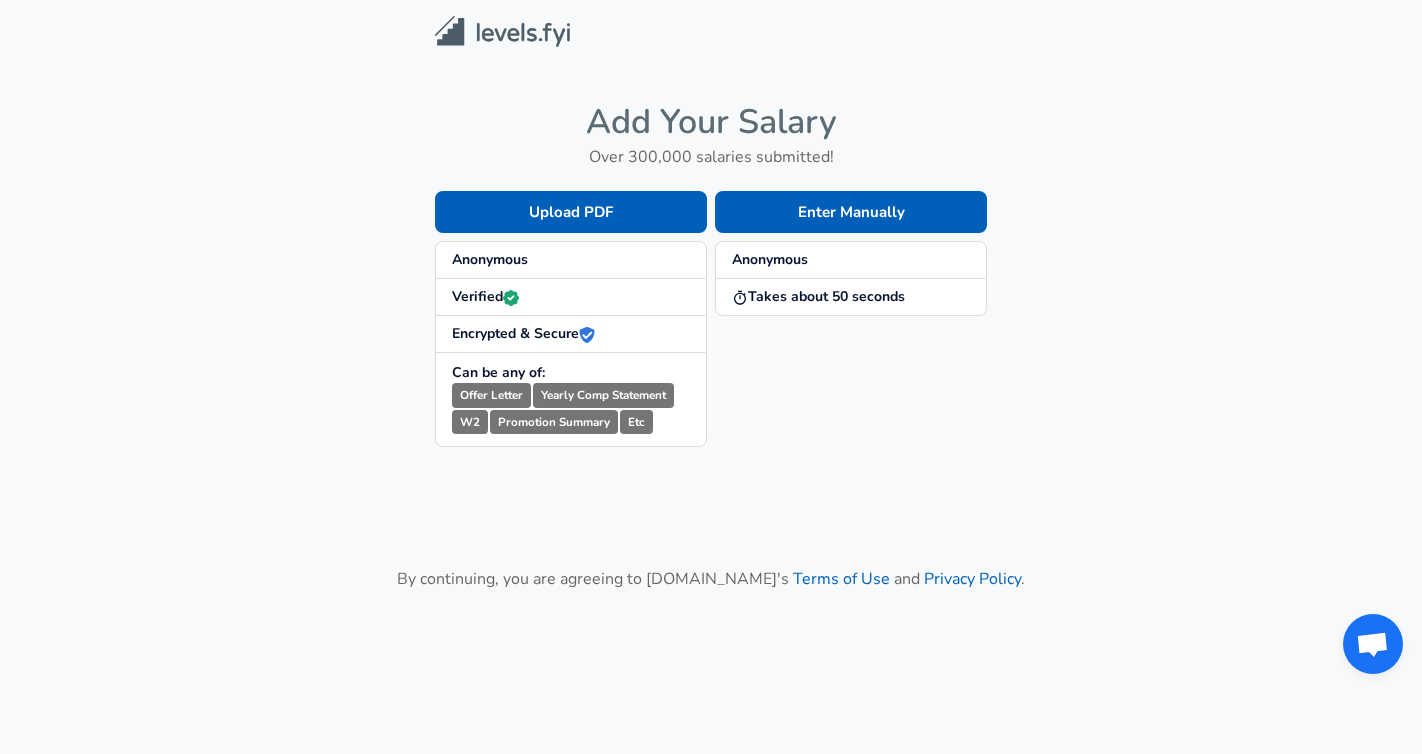 scroll, scrollTop: 0, scrollLeft: 0, axis: both 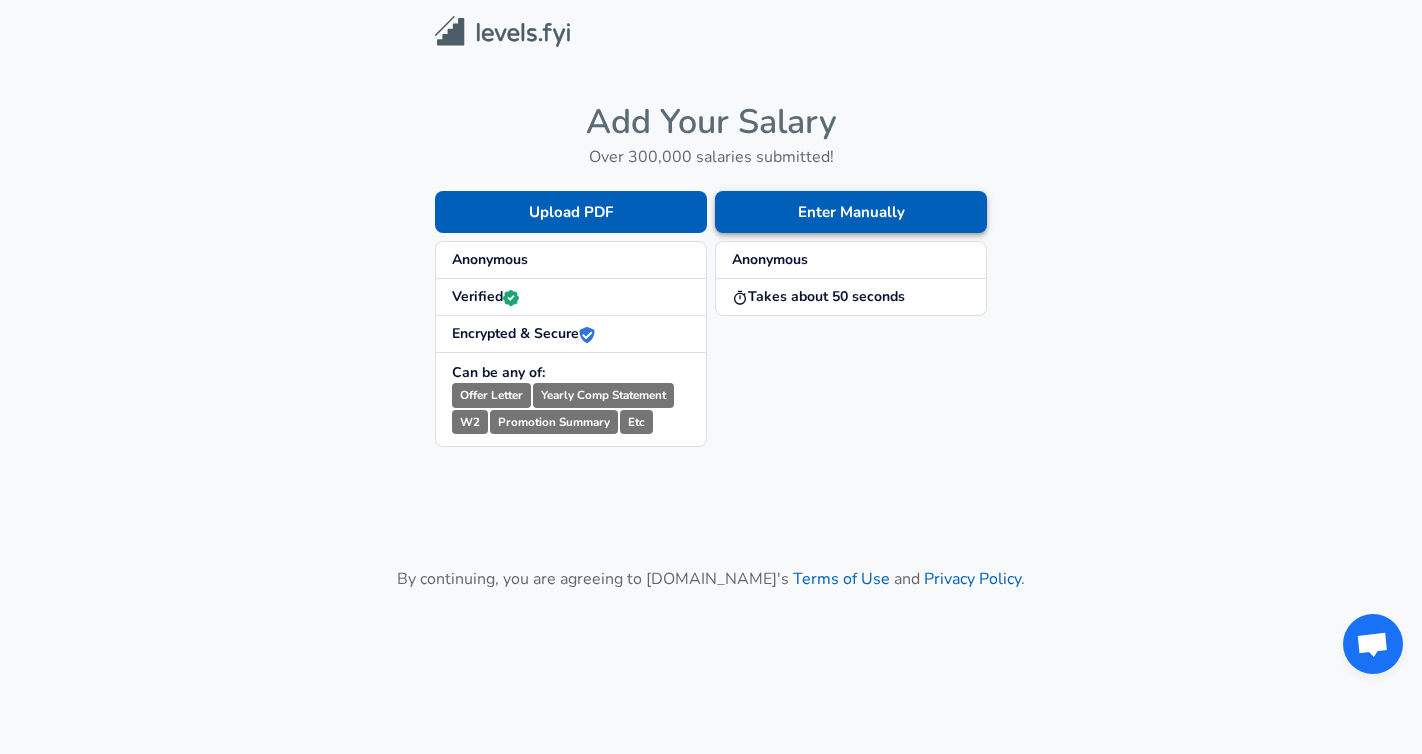 click on "Enter Manually" at bounding box center (851, 212) 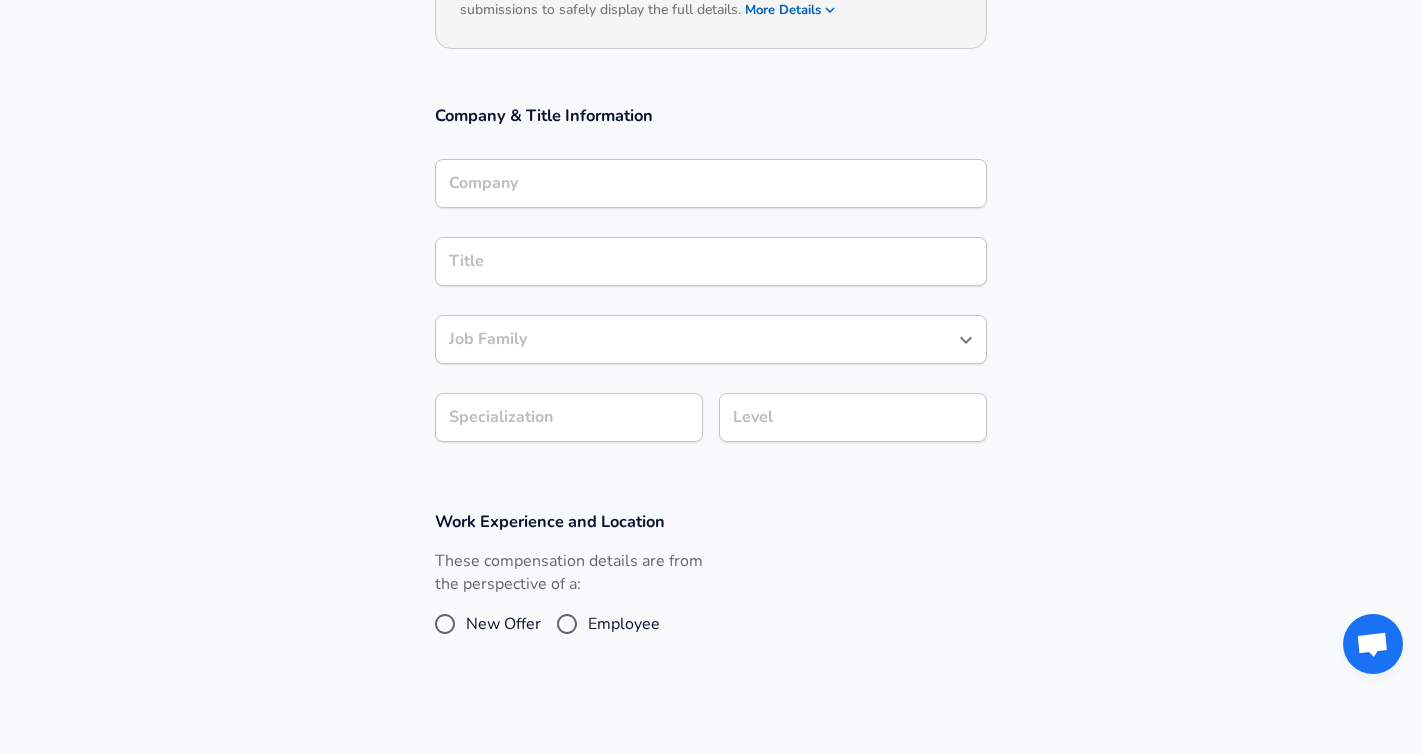 click on "Company" at bounding box center [711, 183] 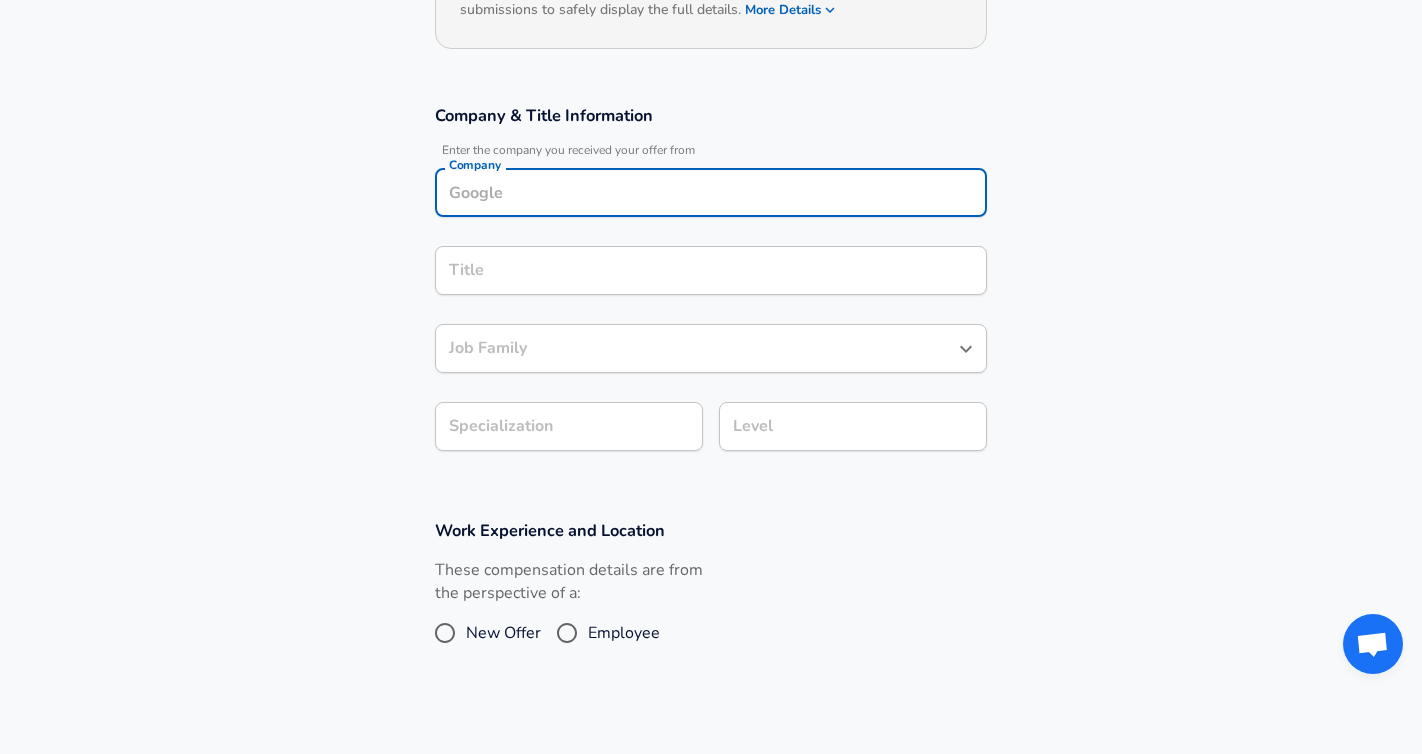 scroll, scrollTop: 295, scrollLeft: 0, axis: vertical 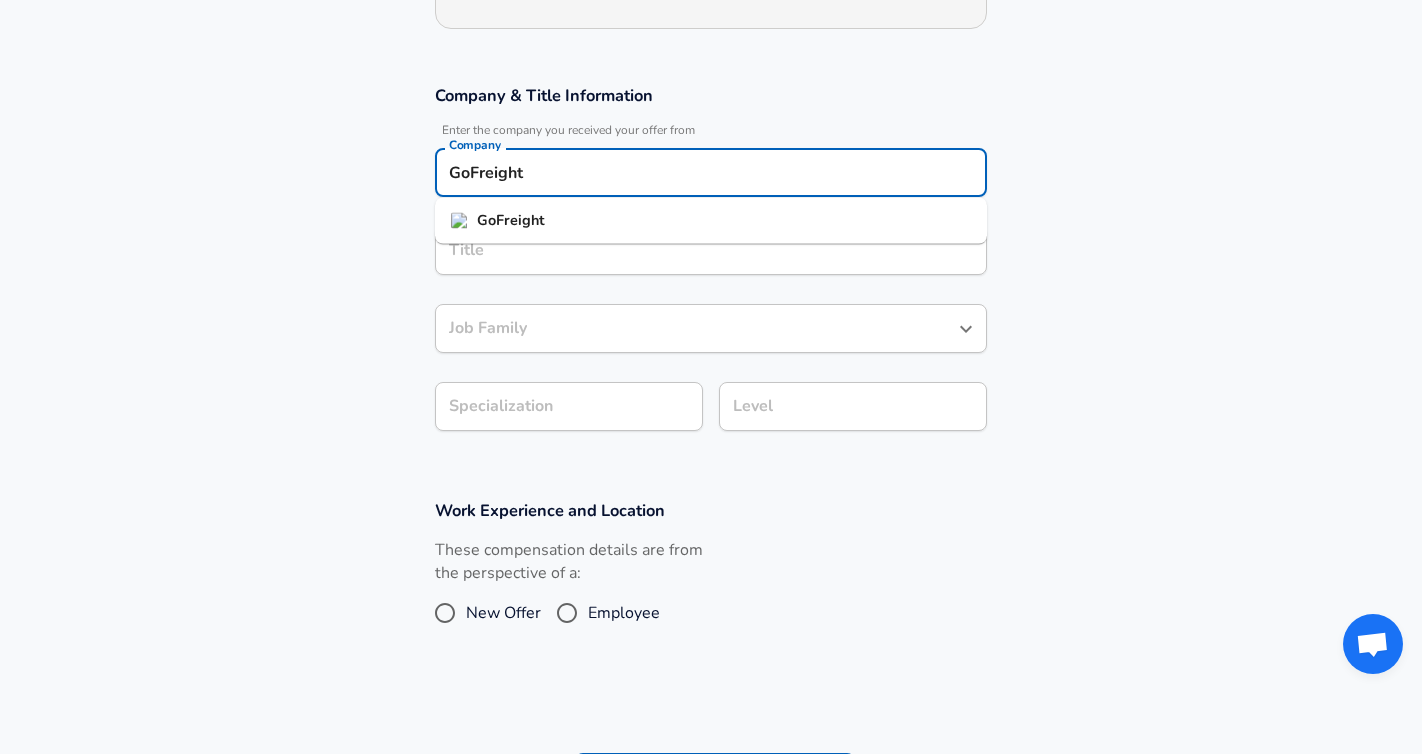 click on "GoFreight" at bounding box center [711, 221] 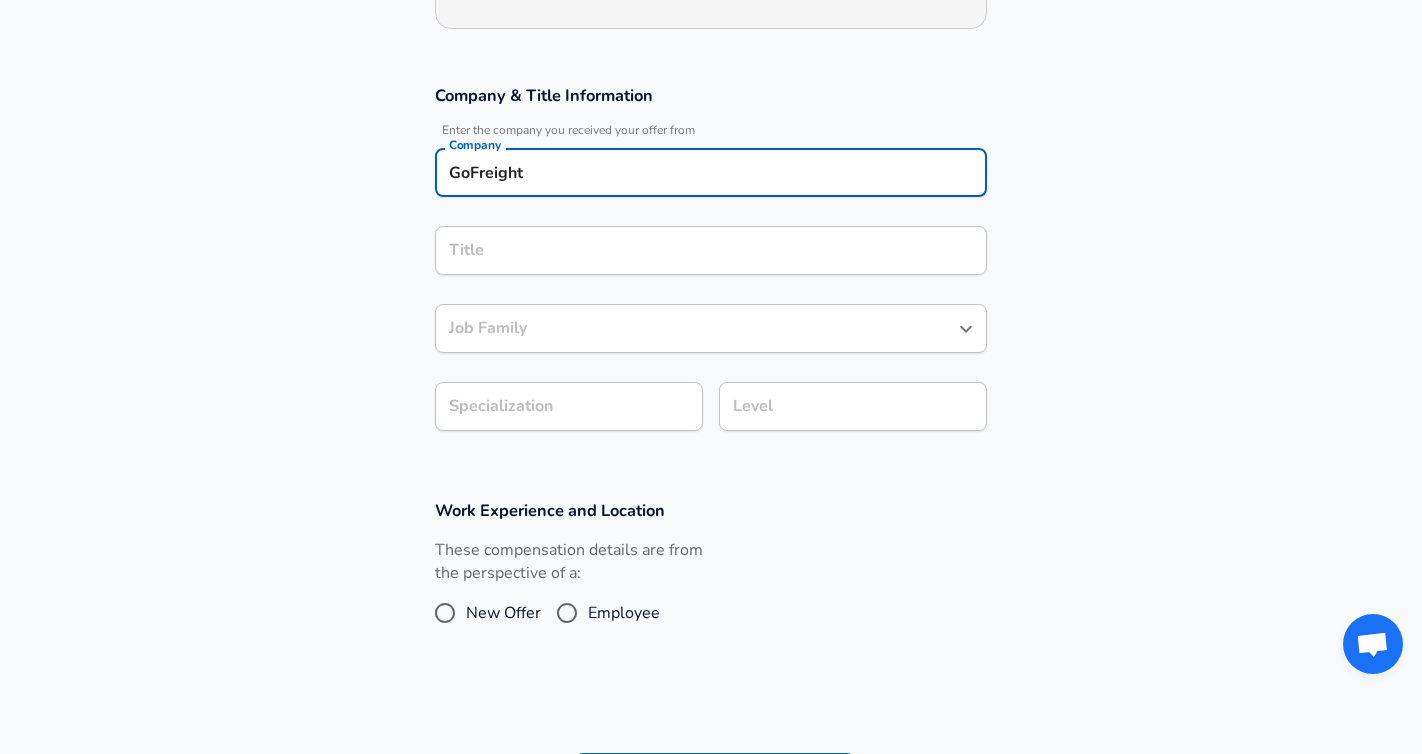 type on "GoFreight" 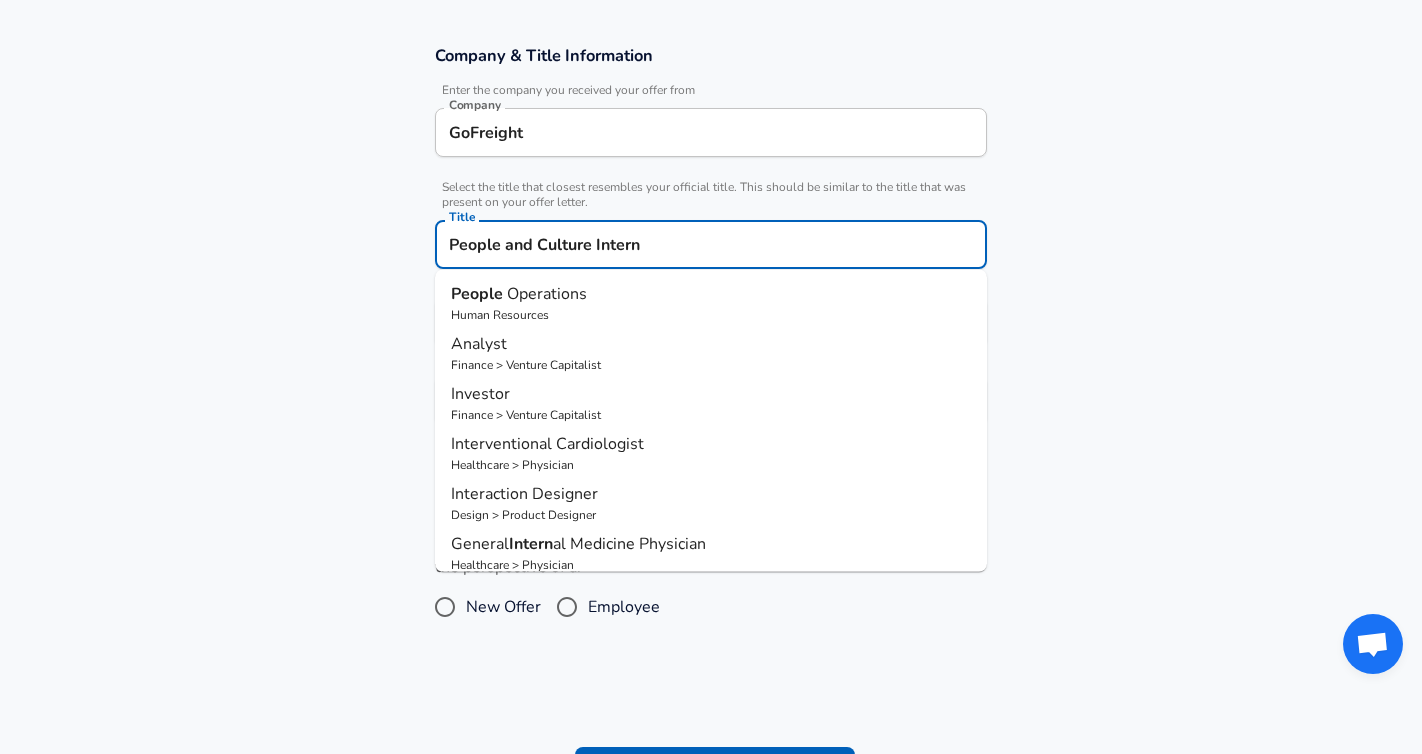 click on "Operations" at bounding box center [547, 294] 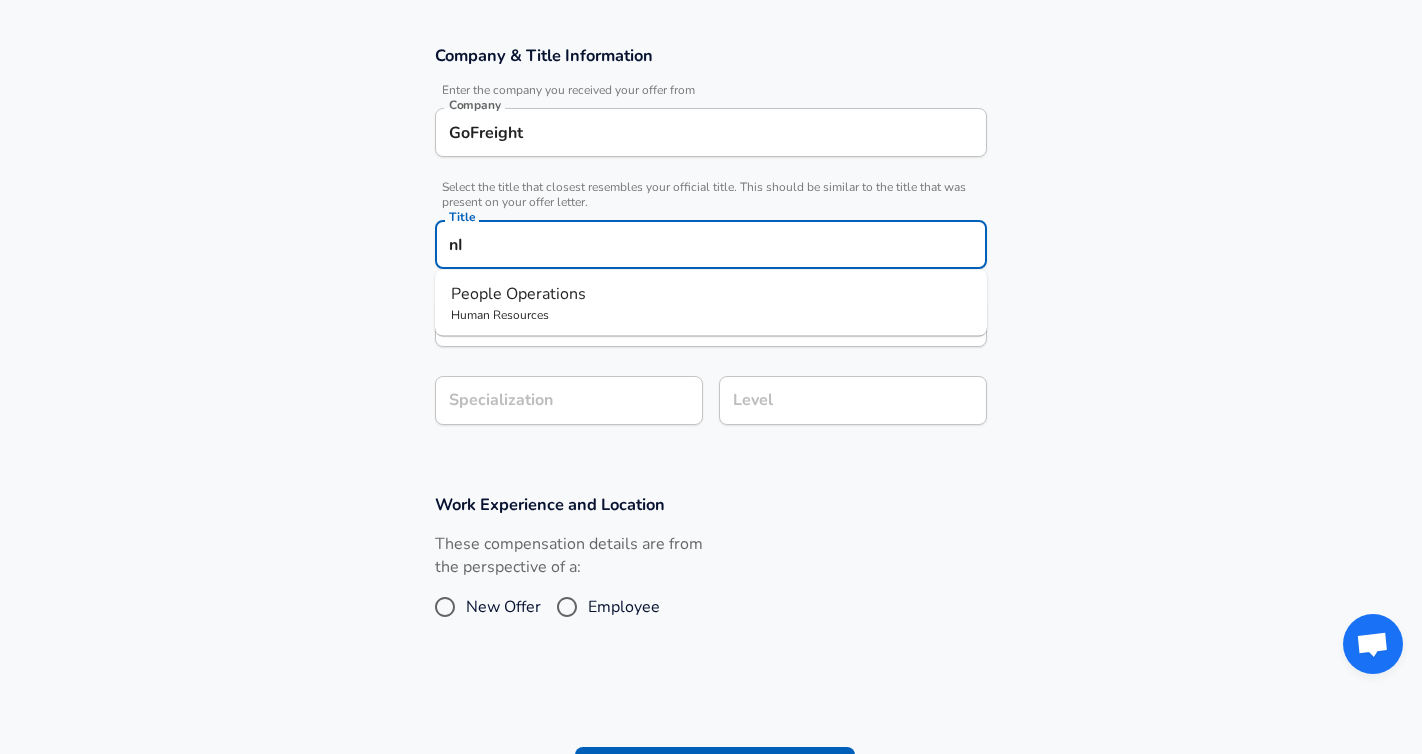 drag, startPoint x: 607, startPoint y: 244, endPoint x: 417, endPoint y: 227, distance: 190.759 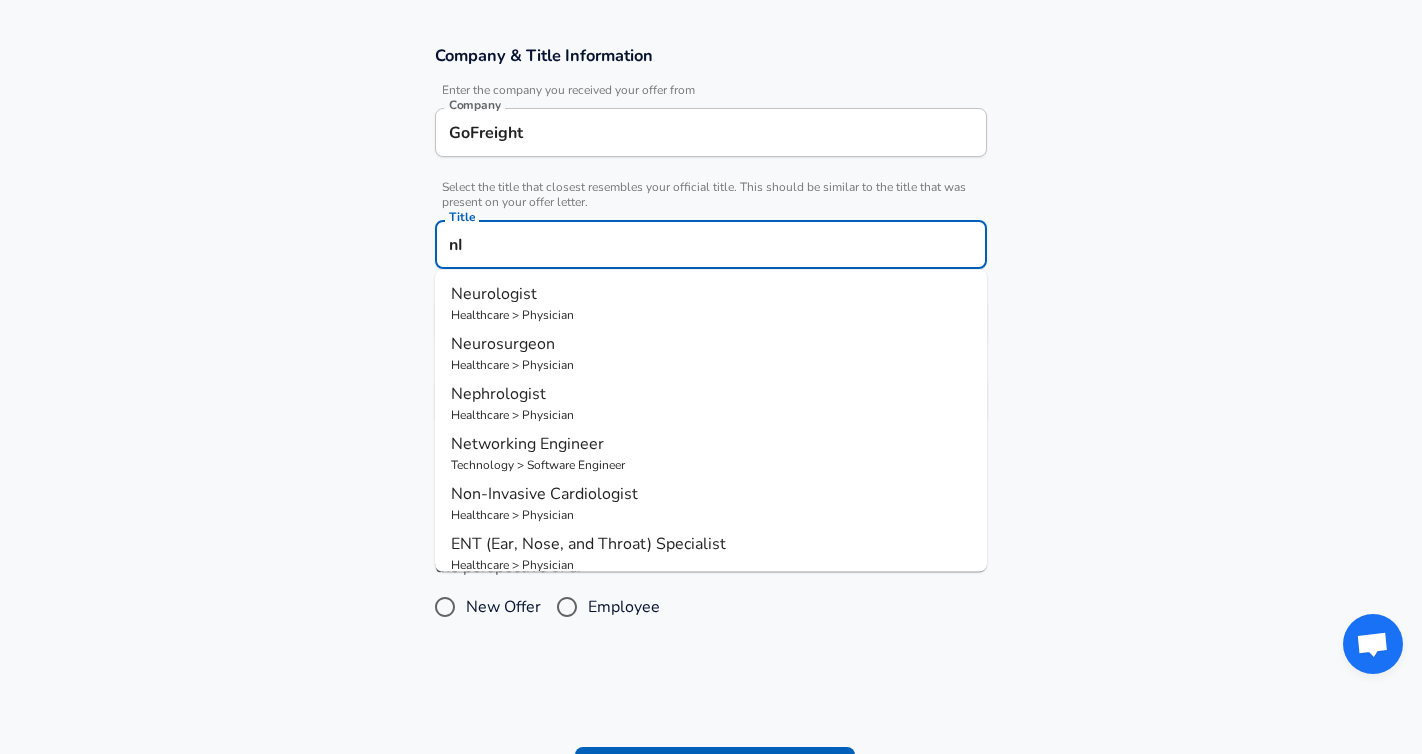 type on "n" 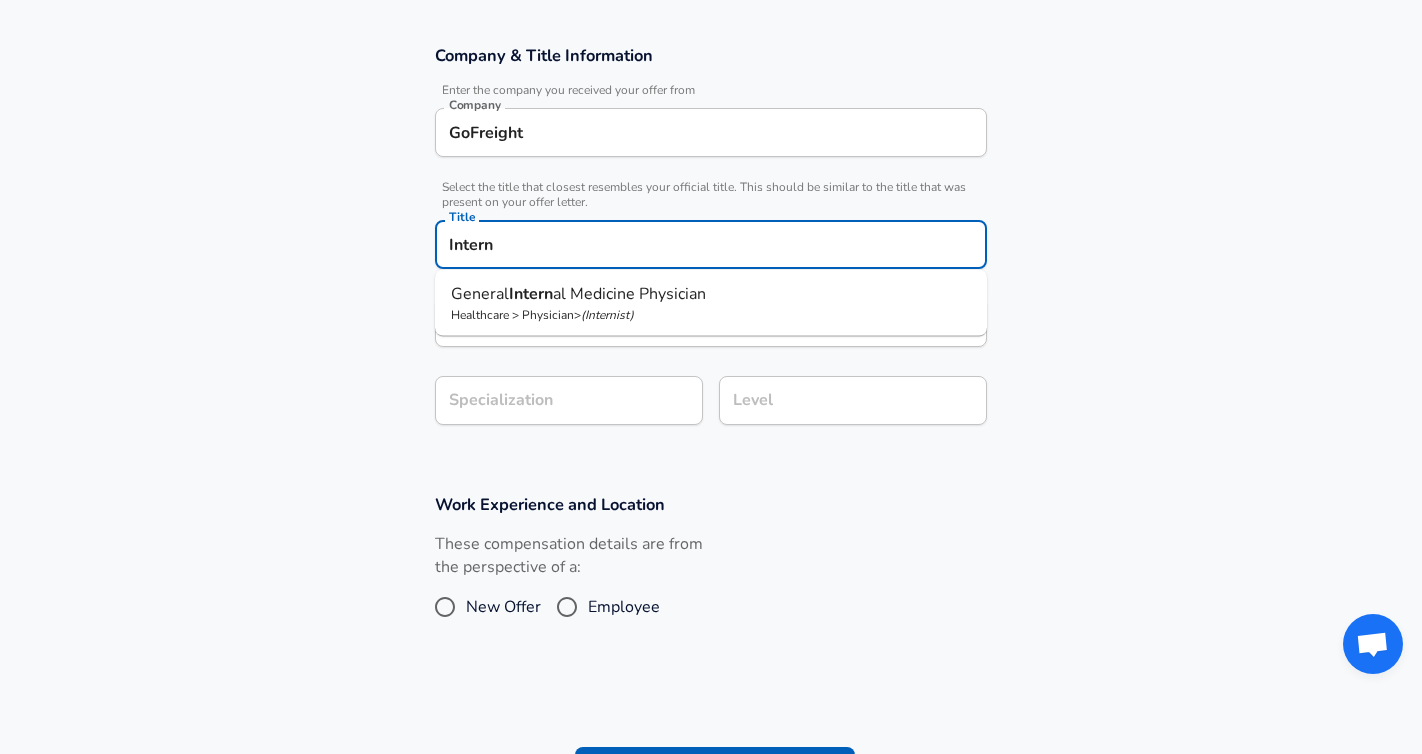 scroll, scrollTop: 0, scrollLeft: 0, axis: both 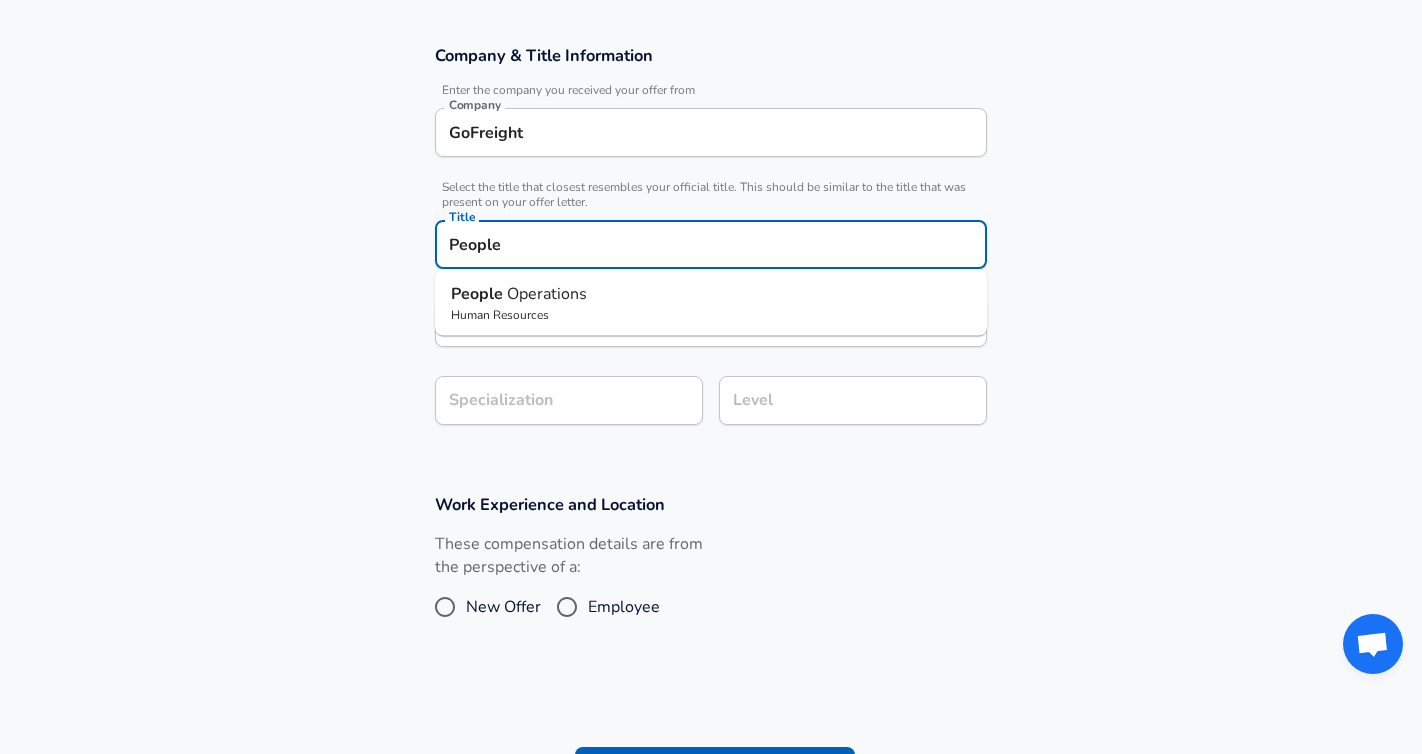 click on "People" at bounding box center (479, 294) 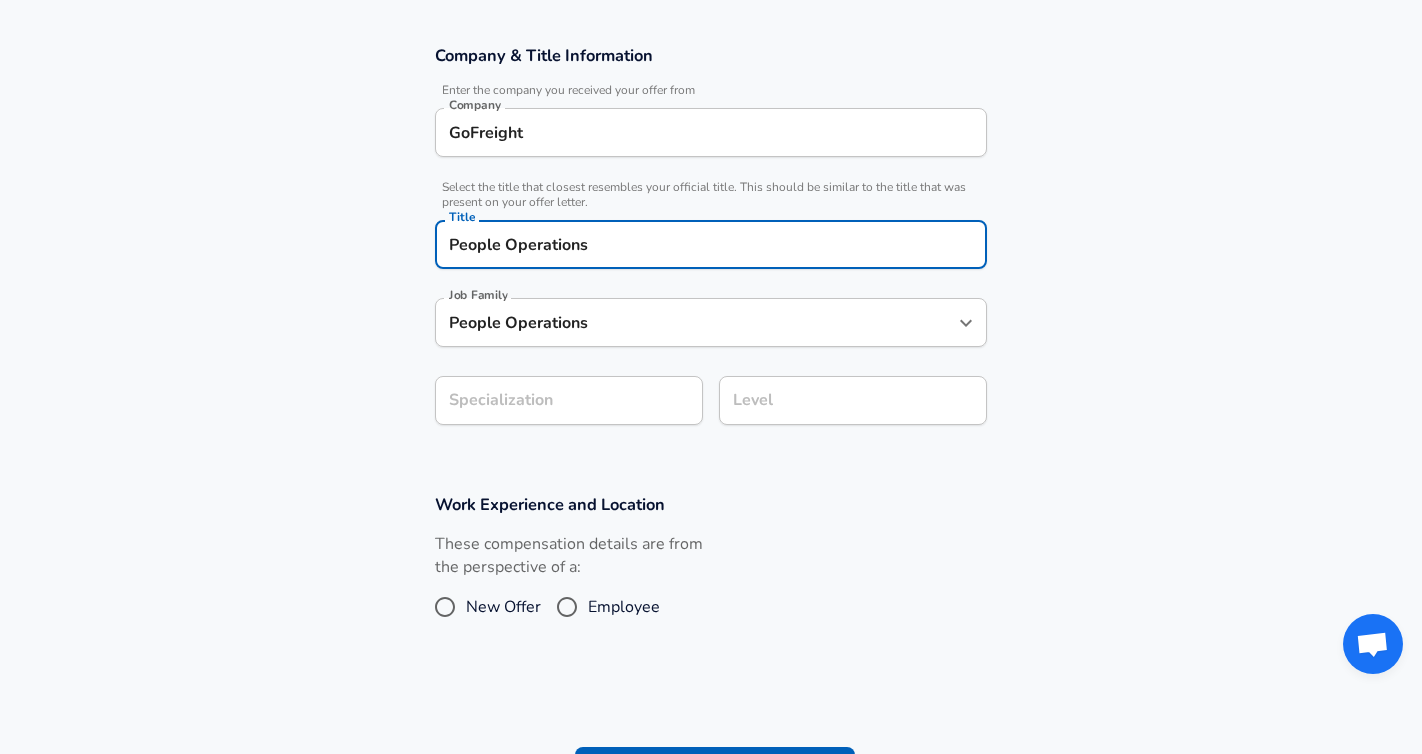 type on "People Operations" 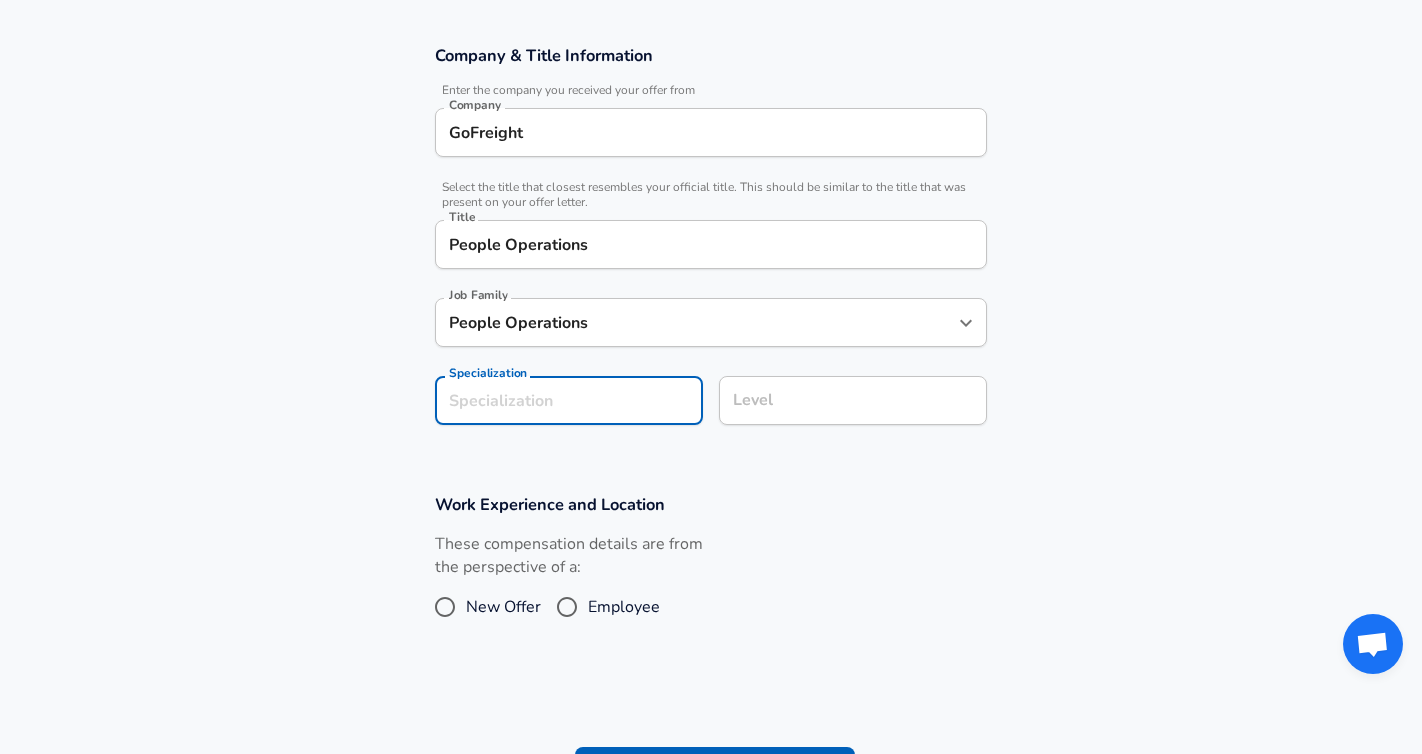 scroll, scrollTop: 395, scrollLeft: 0, axis: vertical 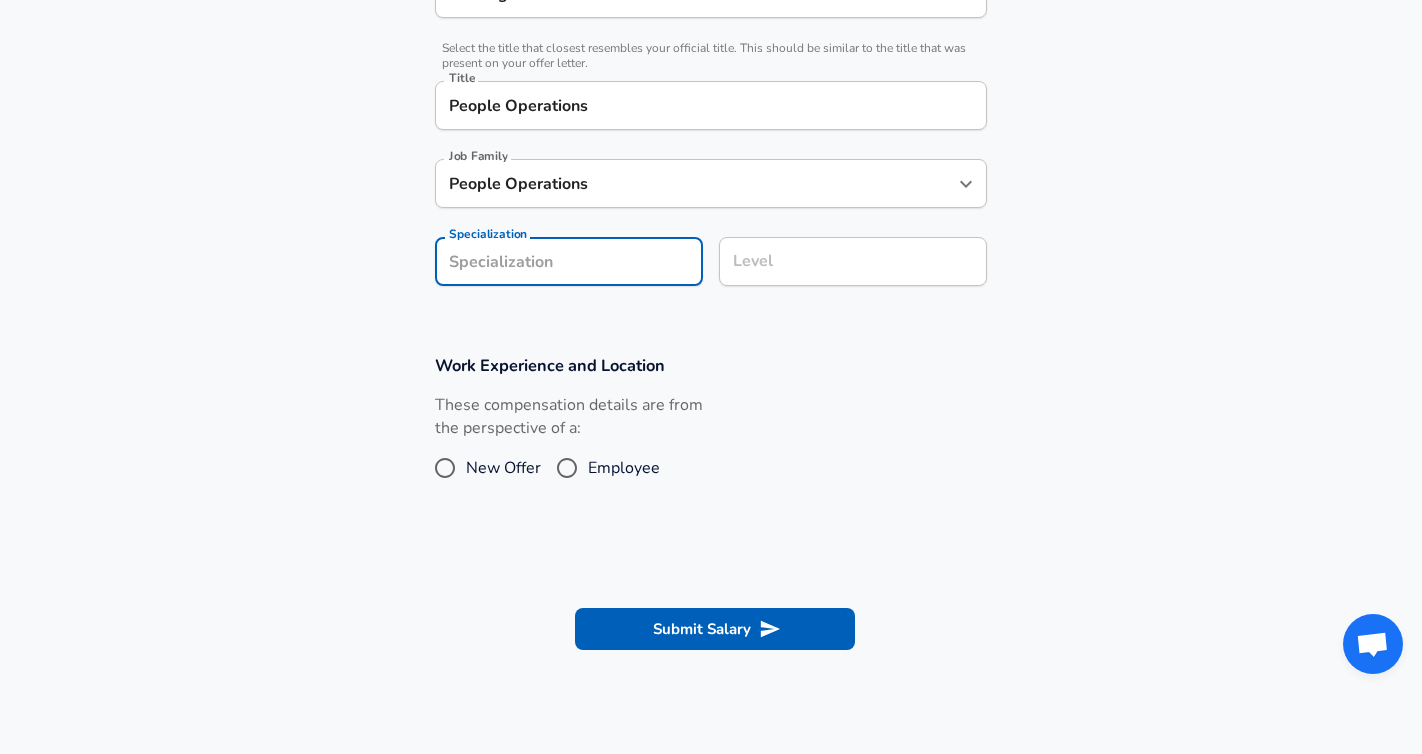 click on "Level" at bounding box center (853, 261) 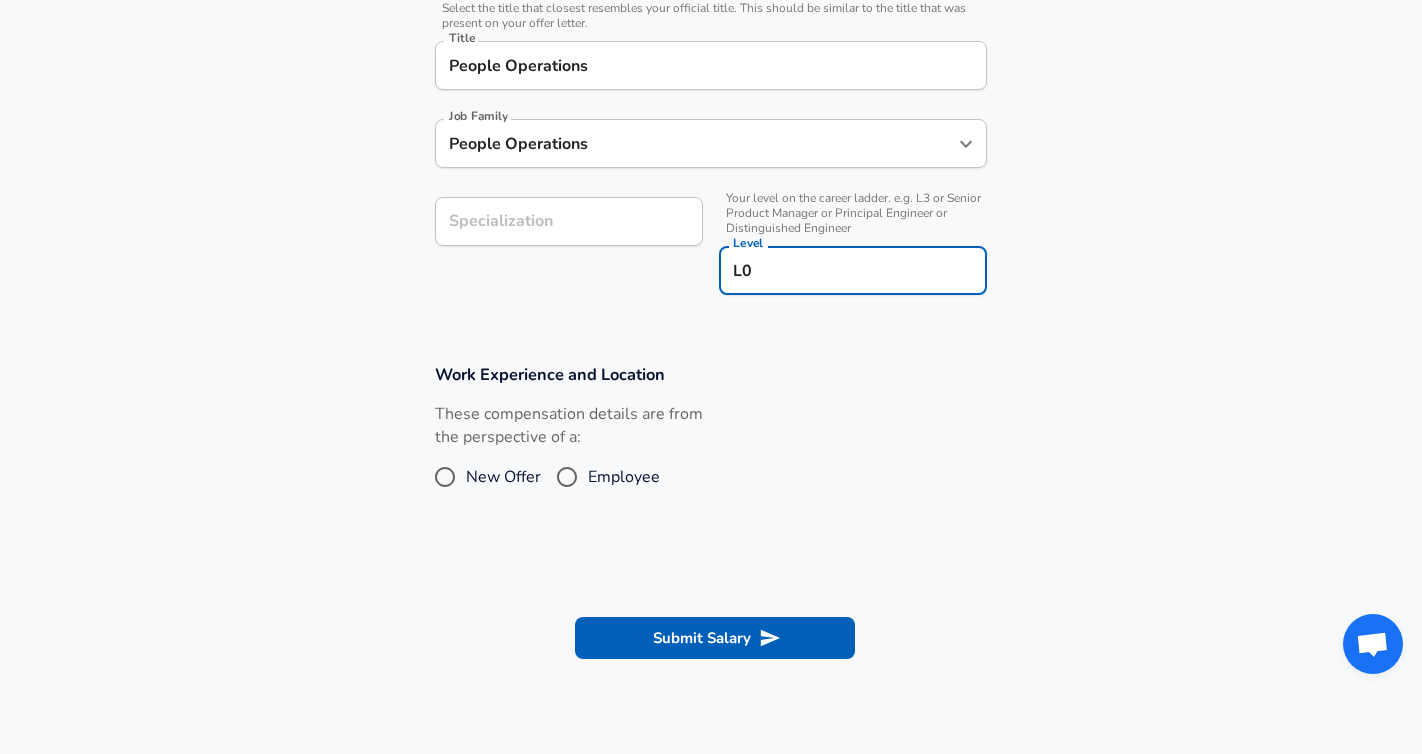 type on "L0" 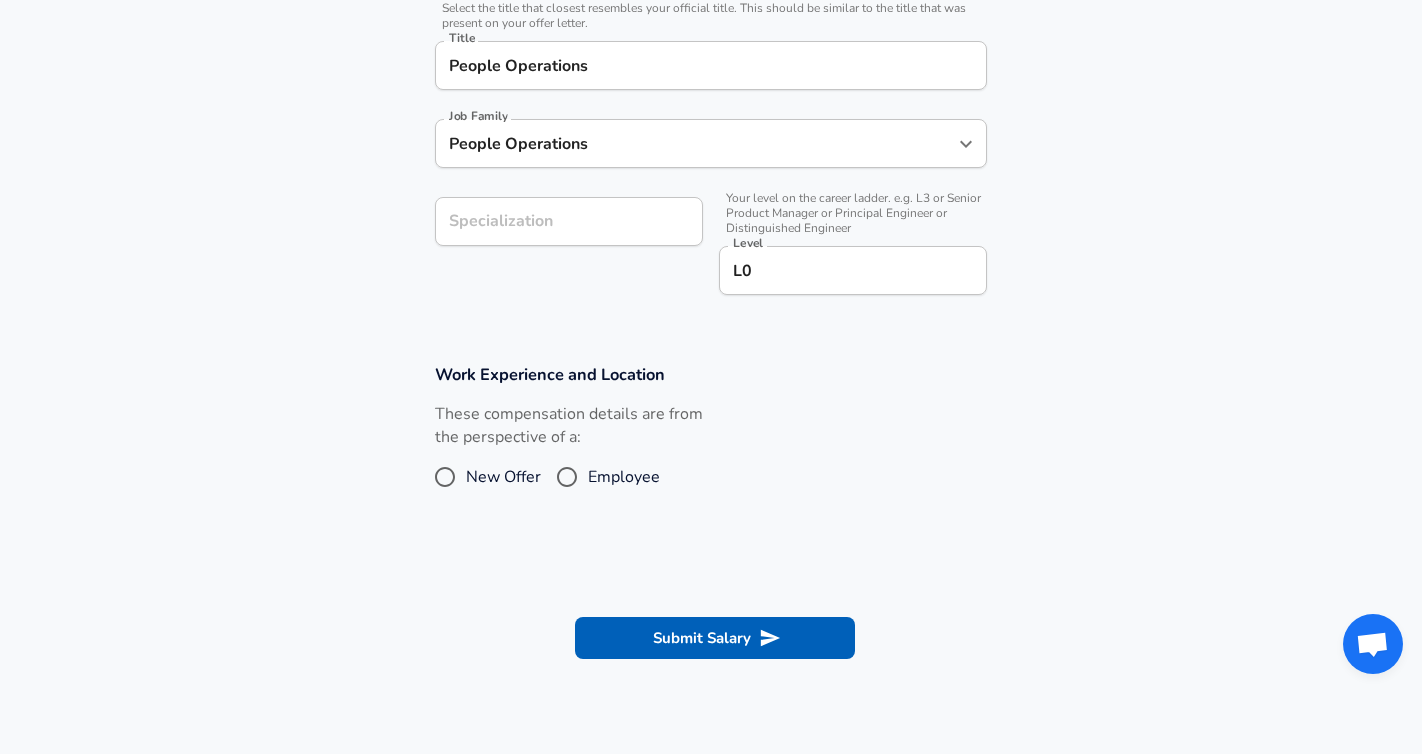 click on "Employee" at bounding box center (567, 477) 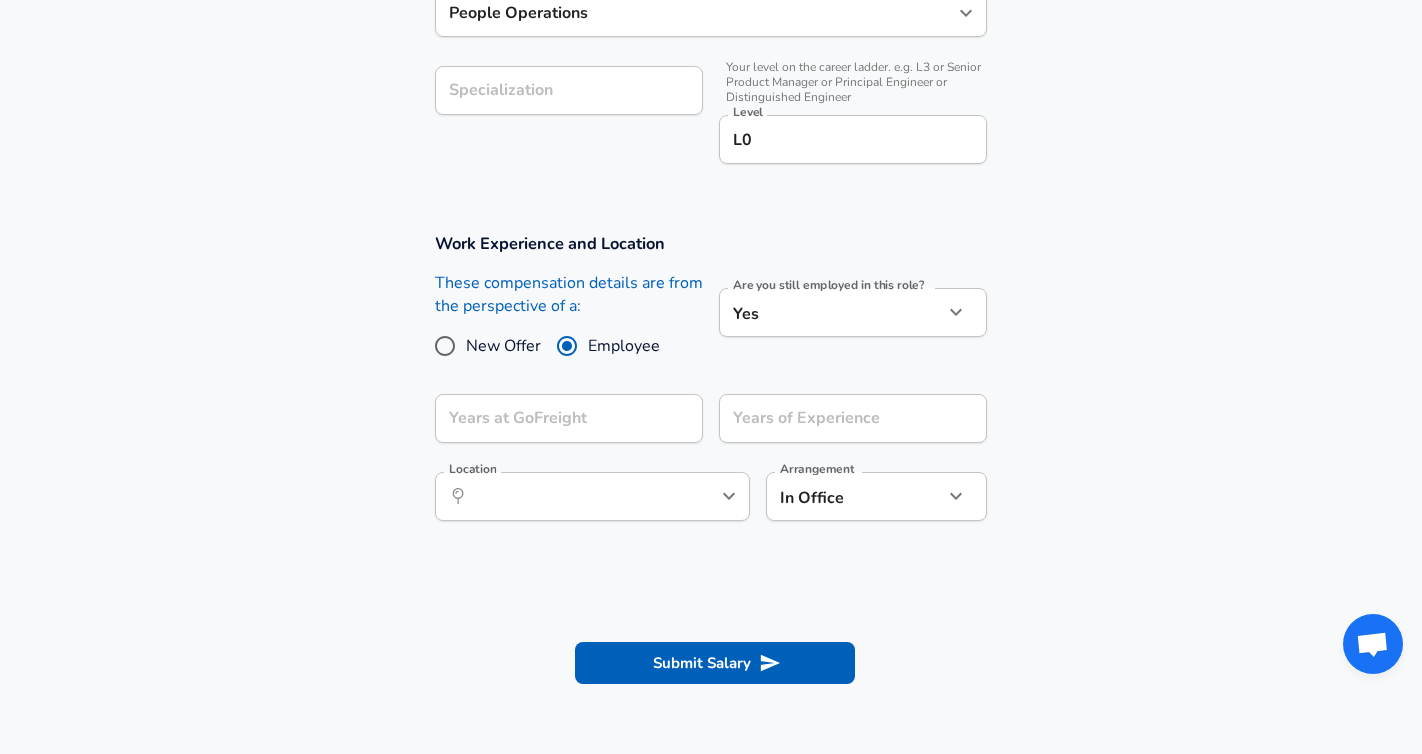 scroll, scrollTop: 647, scrollLeft: 0, axis: vertical 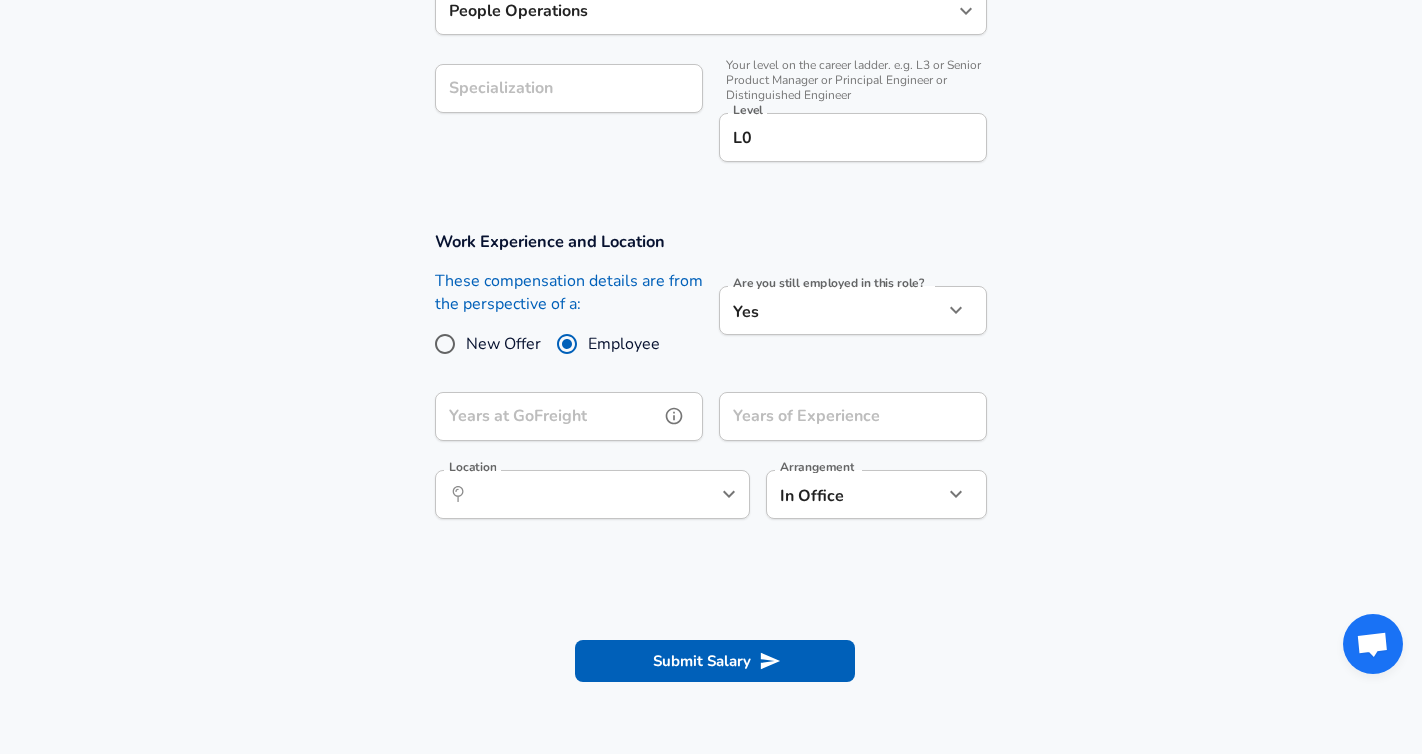 click on "Years at GoFreight" at bounding box center (547, 416) 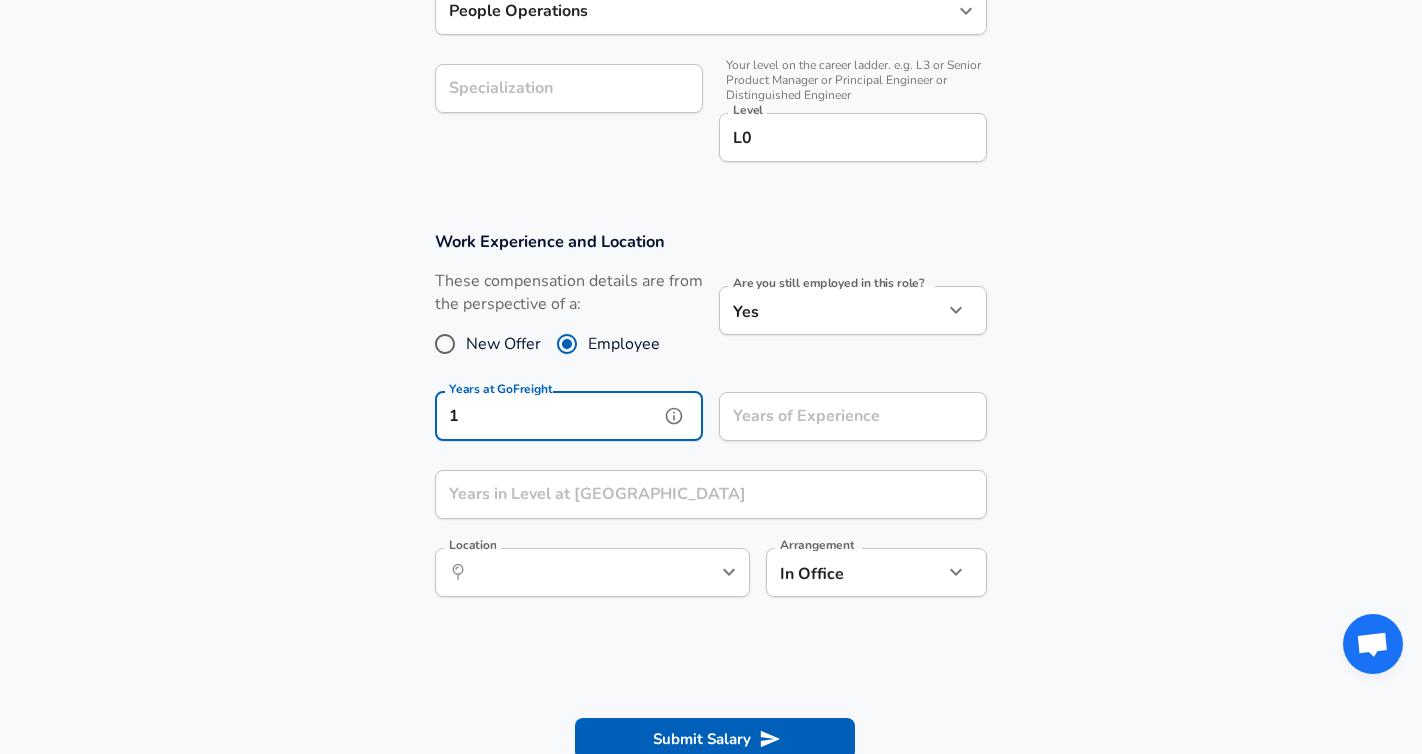type on "1" 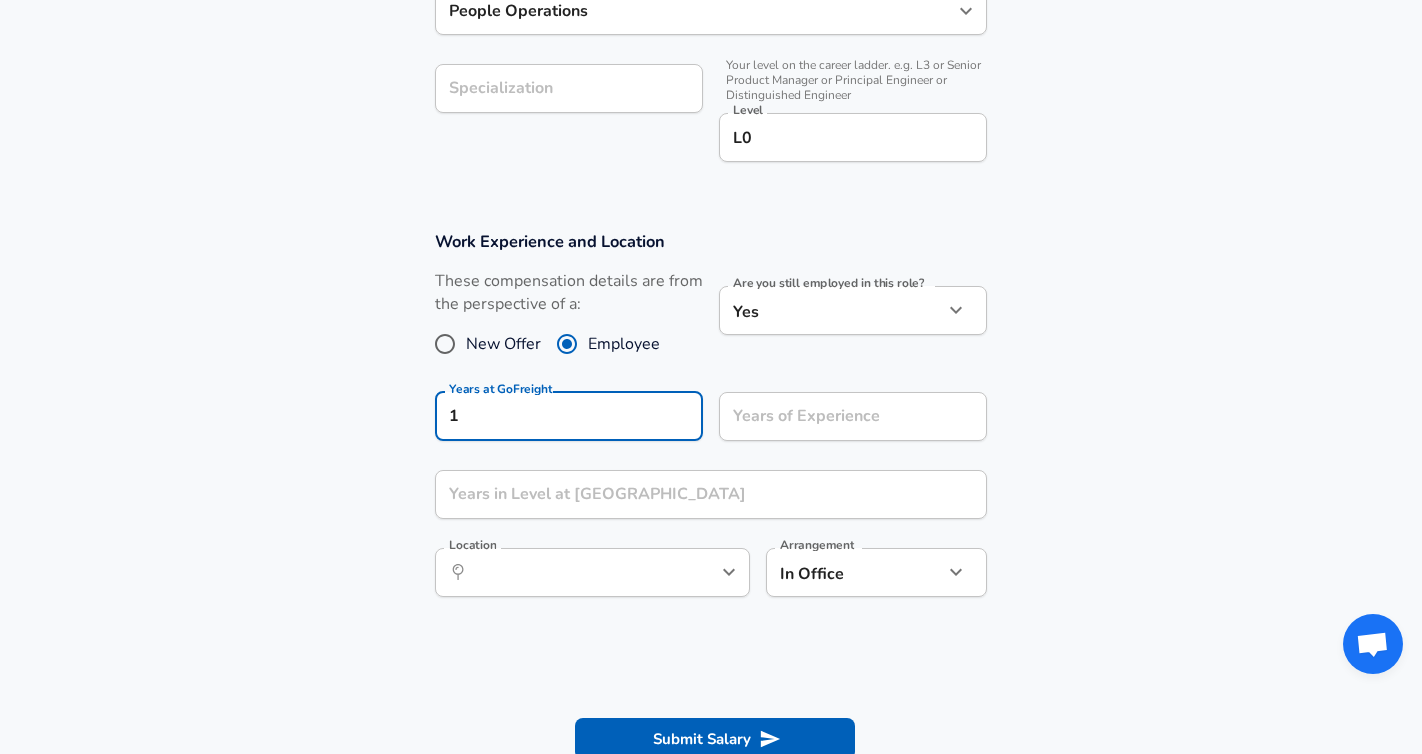 click on "Work Experience and Location These compensation details are from the perspective of a: New Offer Employee Are you still employed in this role? Yes yes Are you still employed in this role? Years at GoFreight 1 Years at GoFreight Years of Experience Years of Experience Years in Level at GoFreight Years in Level at GoFreight Location ​ Location Arrangement In Office office Arrangement" at bounding box center [711, 420] 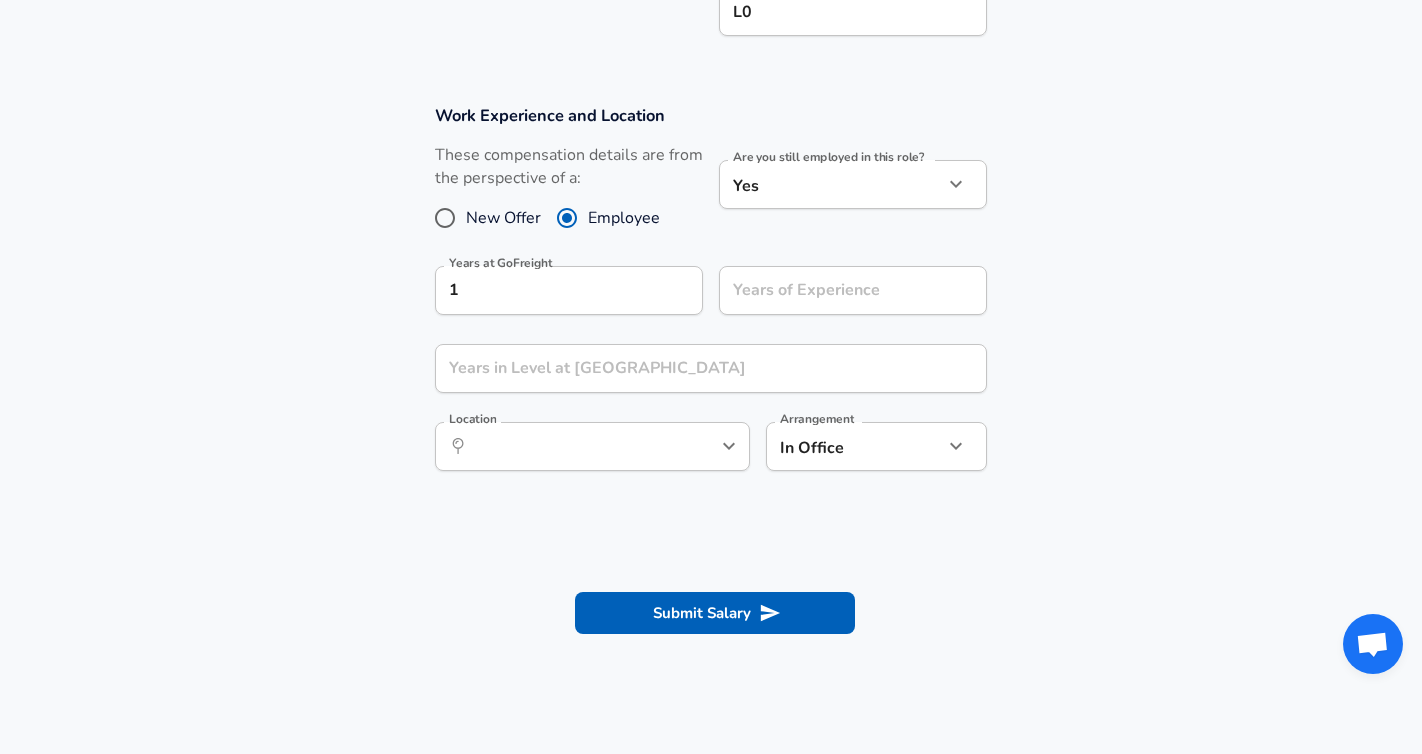 scroll, scrollTop: 797, scrollLeft: 0, axis: vertical 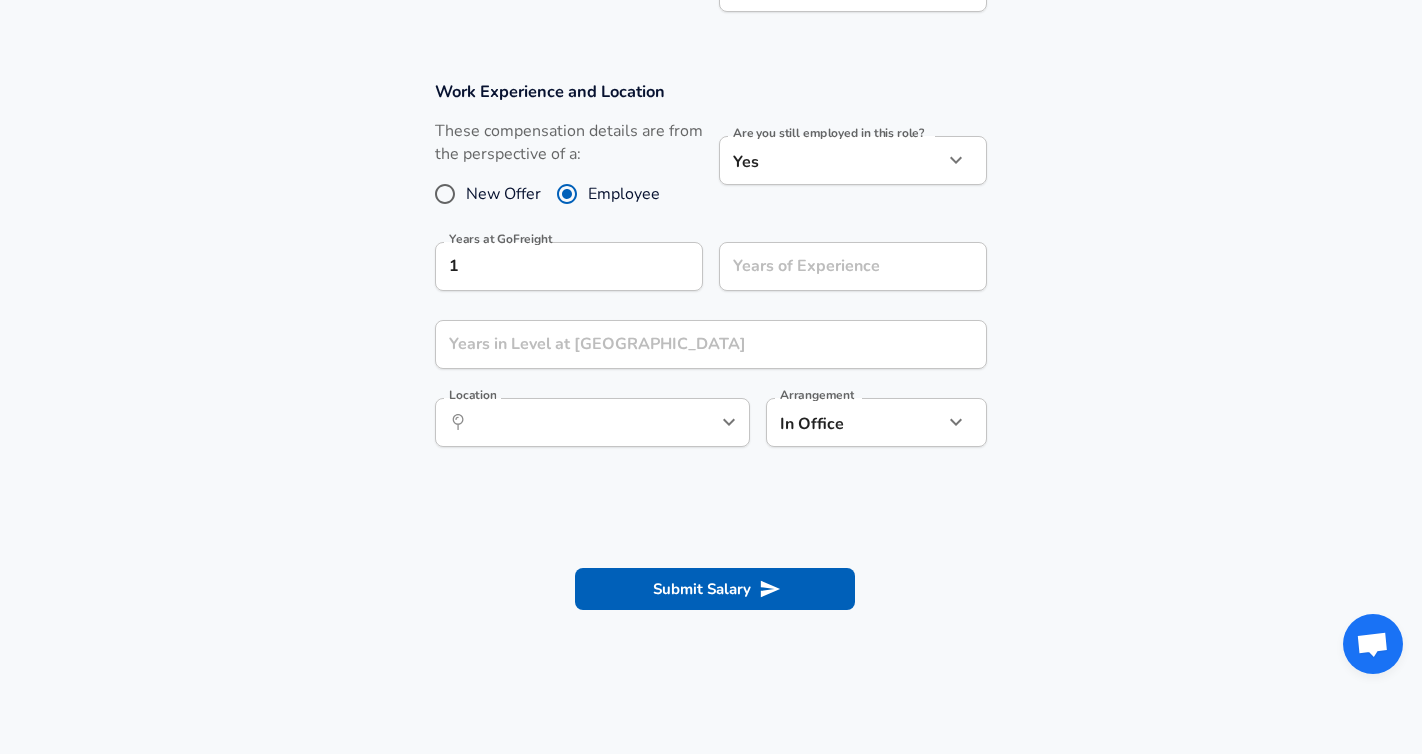 click on "Restart Add Your Salary Upload your offer letter   to verify your submission Enhance Privacy and Anonymity No Automatically hides specific fields until there are enough submissions to safely display the full details.   More Details Based on your submission and the data points that we have already collected, we will automatically hide and anonymize specific fields if there aren't enough data points to remain sufficiently anonymous. Company & Title Information   Enter the company you received your offer from Company GoFreight Company   Select the title that closest resembles your official title. This should be similar to the title that was present on your offer letter. Title People Operations Title Job Family People Operations Job Family Specialization Specialization   Your level on the career ladder. e.g. L3 or Senior Product Manager or Principal Engineer or Distinguished Engineer Level L0 Level Work Experience and Location These compensation details are from the perspective of a: New Offer Employee Yes yes 1" at bounding box center (711, -420) 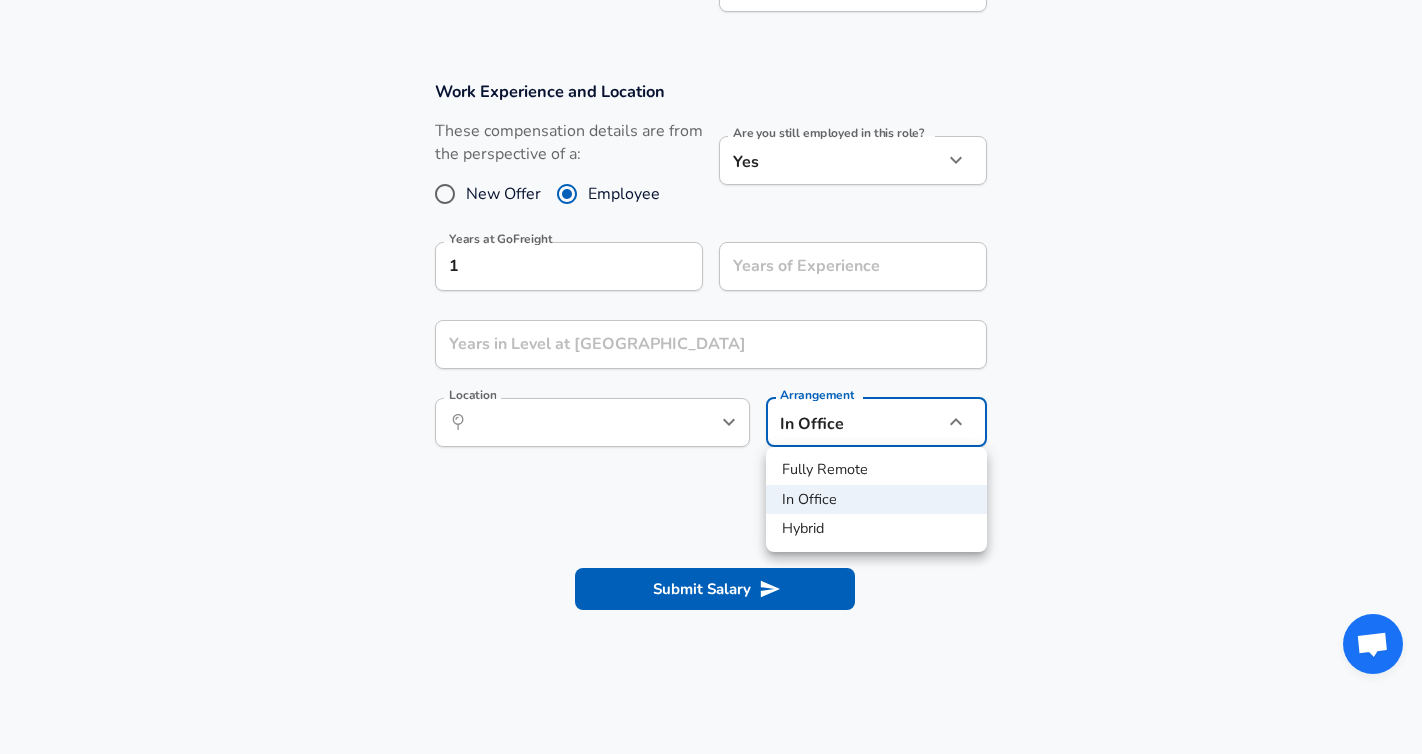 click on "Hybrid" at bounding box center (876, 529) 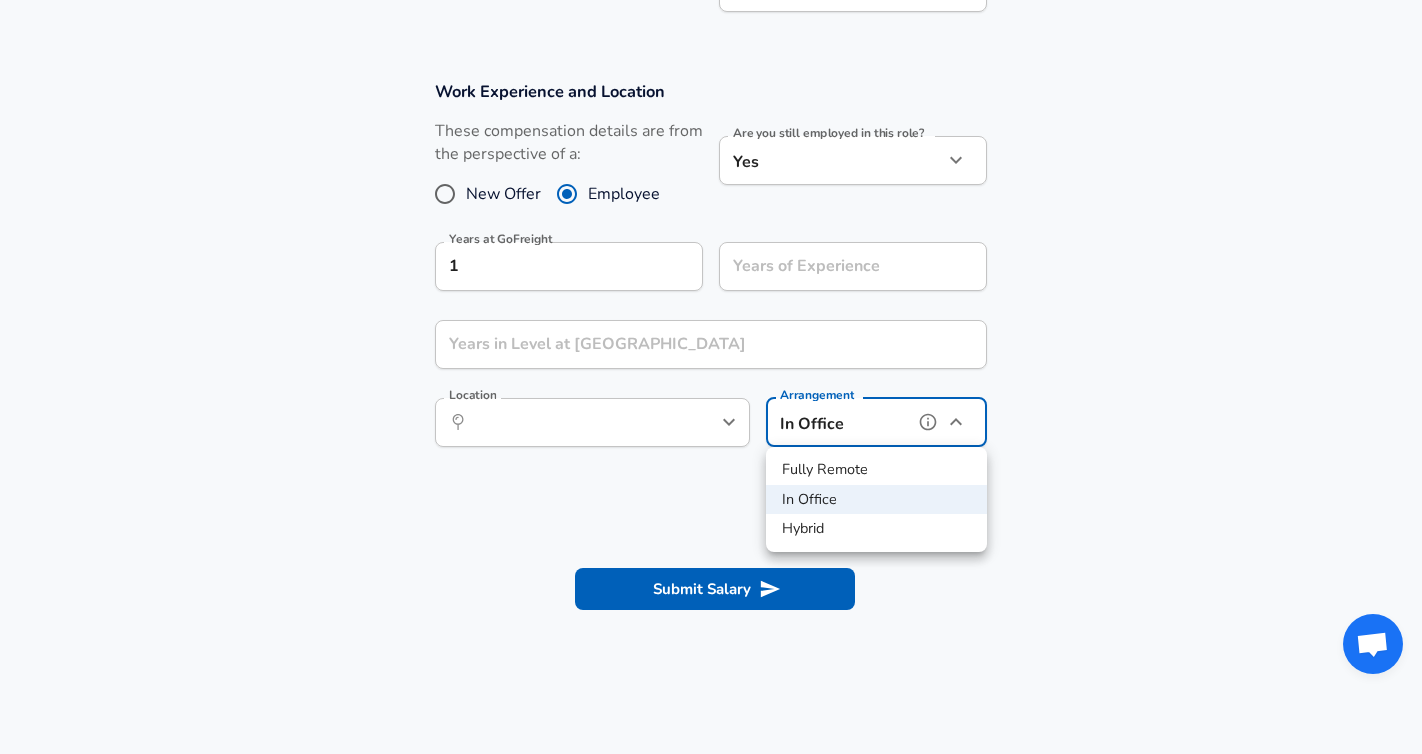 type on "hybrid" 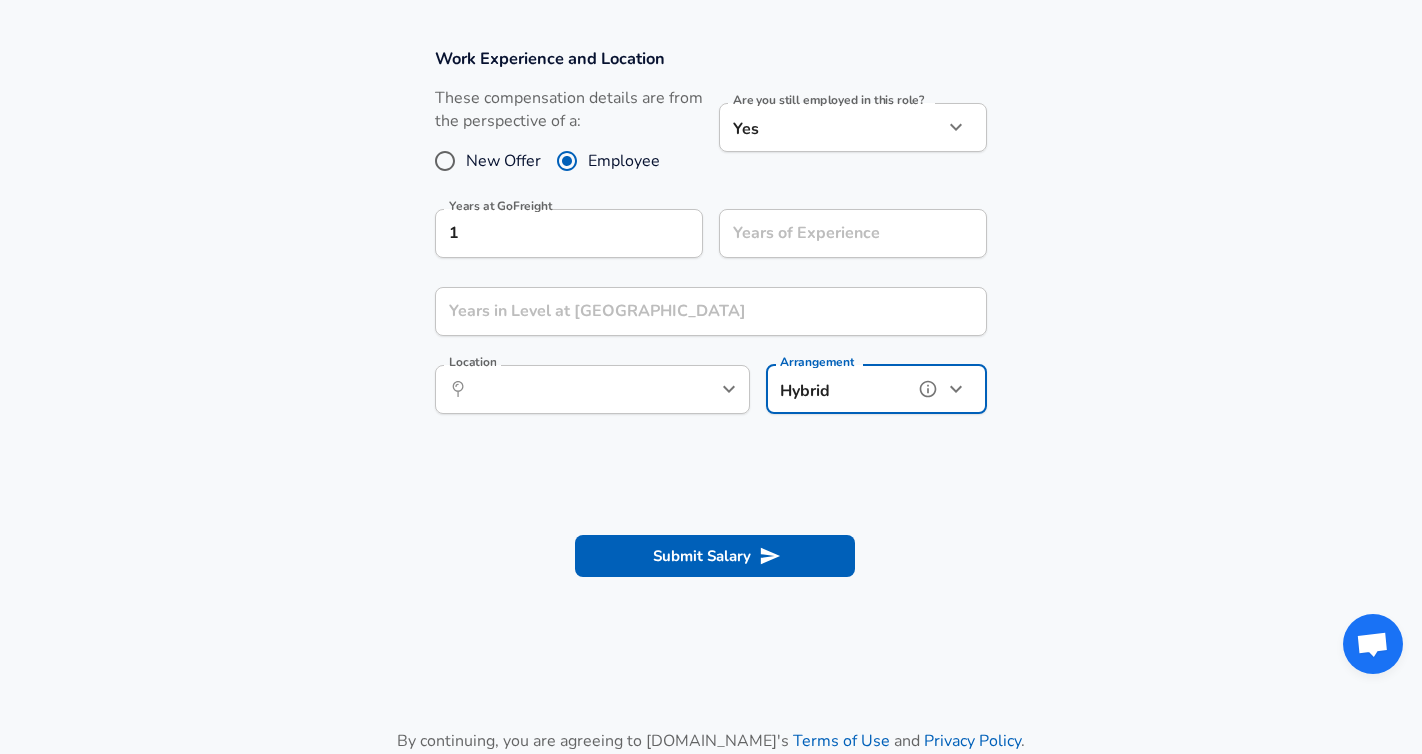 scroll, scrollTop: 831, scrollLeft: 0, axis: vertical 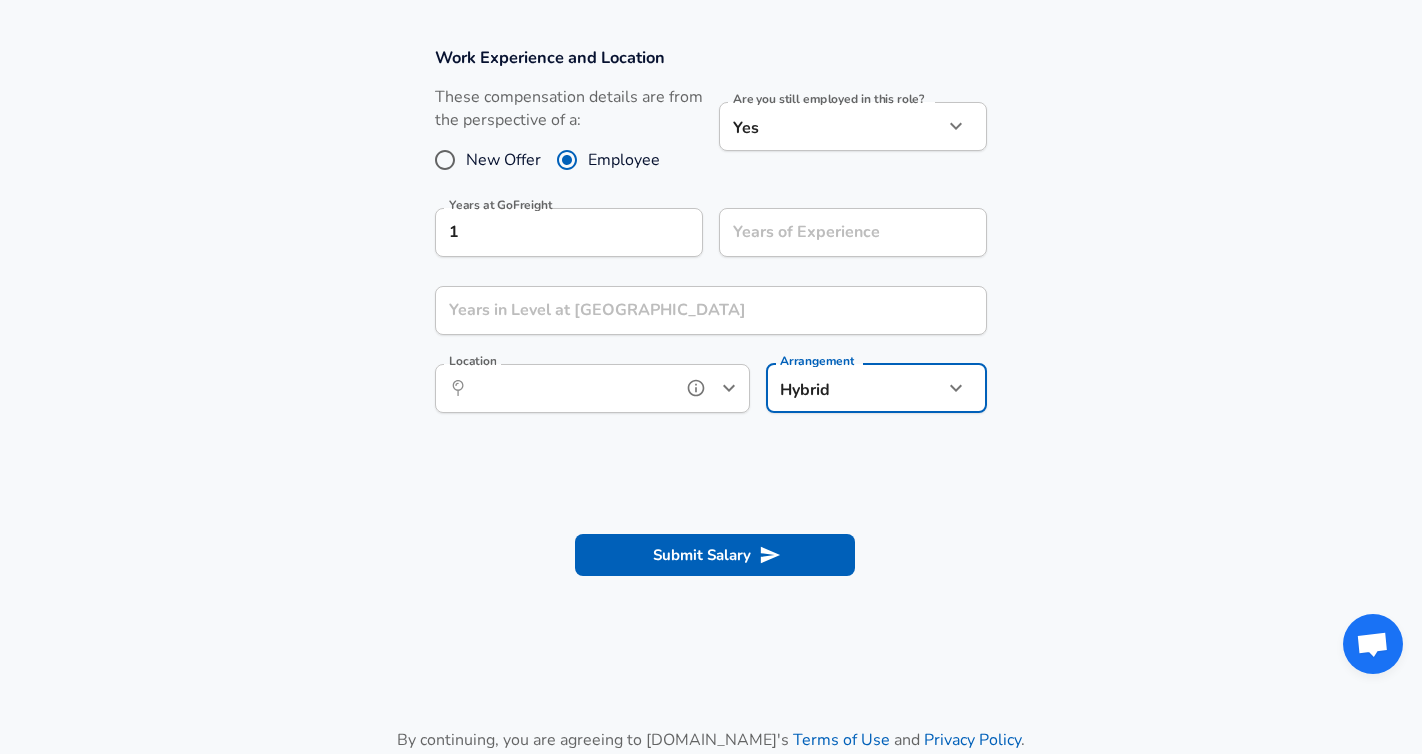 click on "Location" at bounding box center [570, 388] 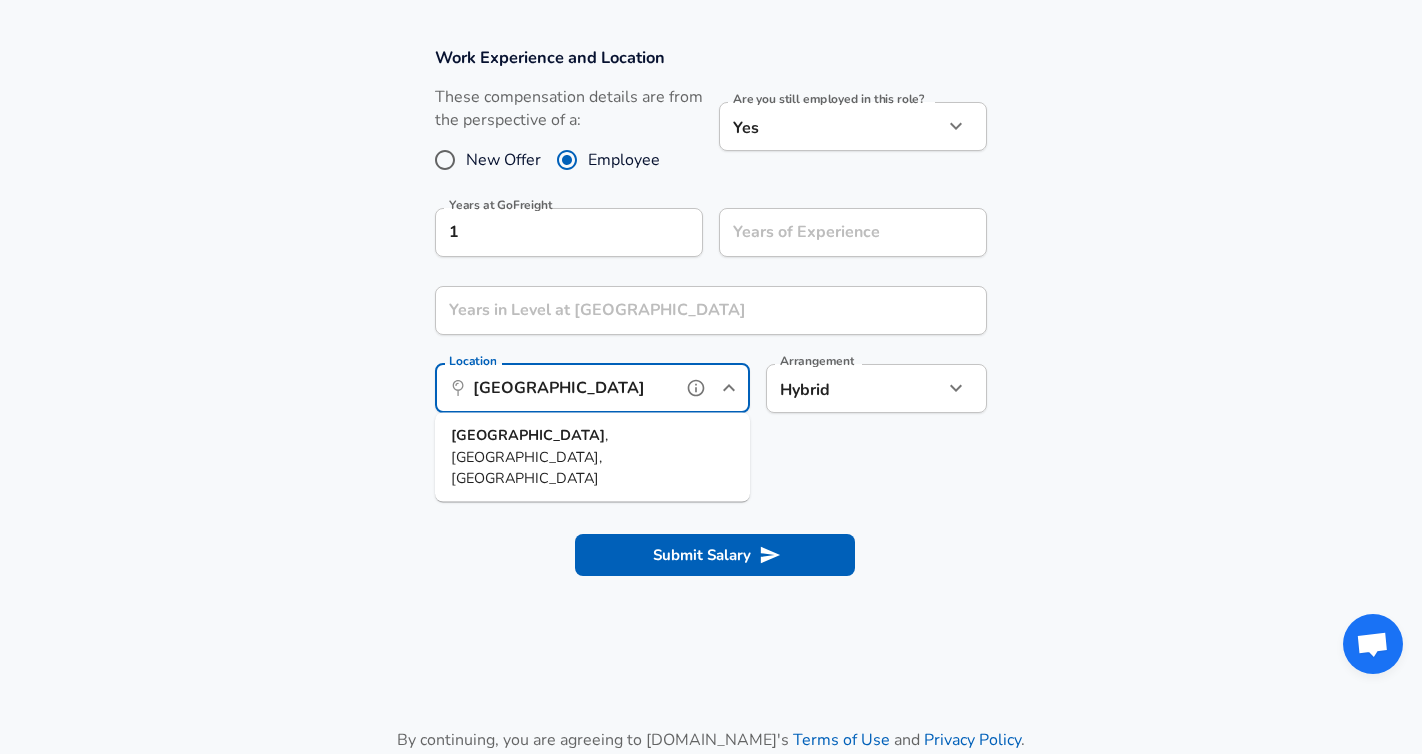 click on "[GEOGRAPHIC_DATA] , [GEOGRAPHIC_DATA], [GEOGRAPHIC_DATA]" at bounding box center [592, 457] 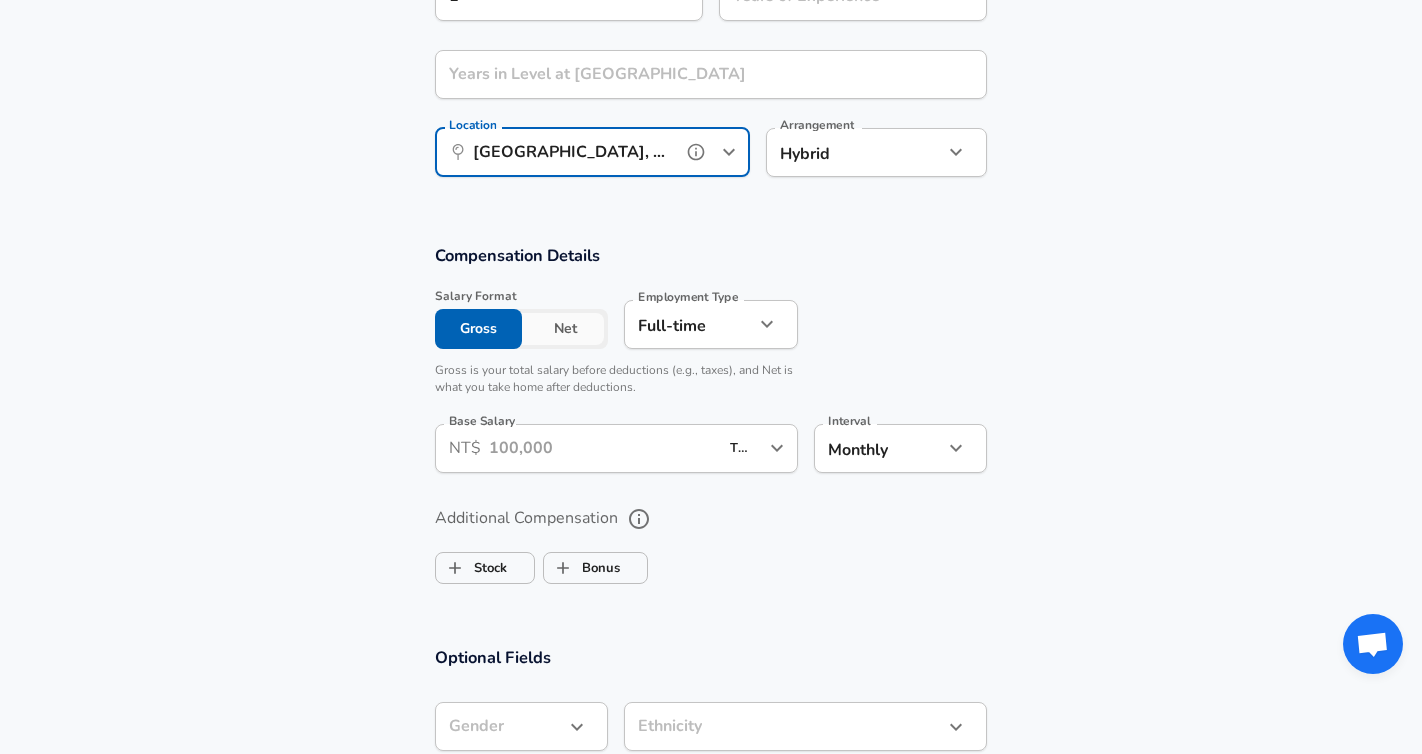 scroll, scrollTop: 1072, scrollLeft: 0, axis: vertical 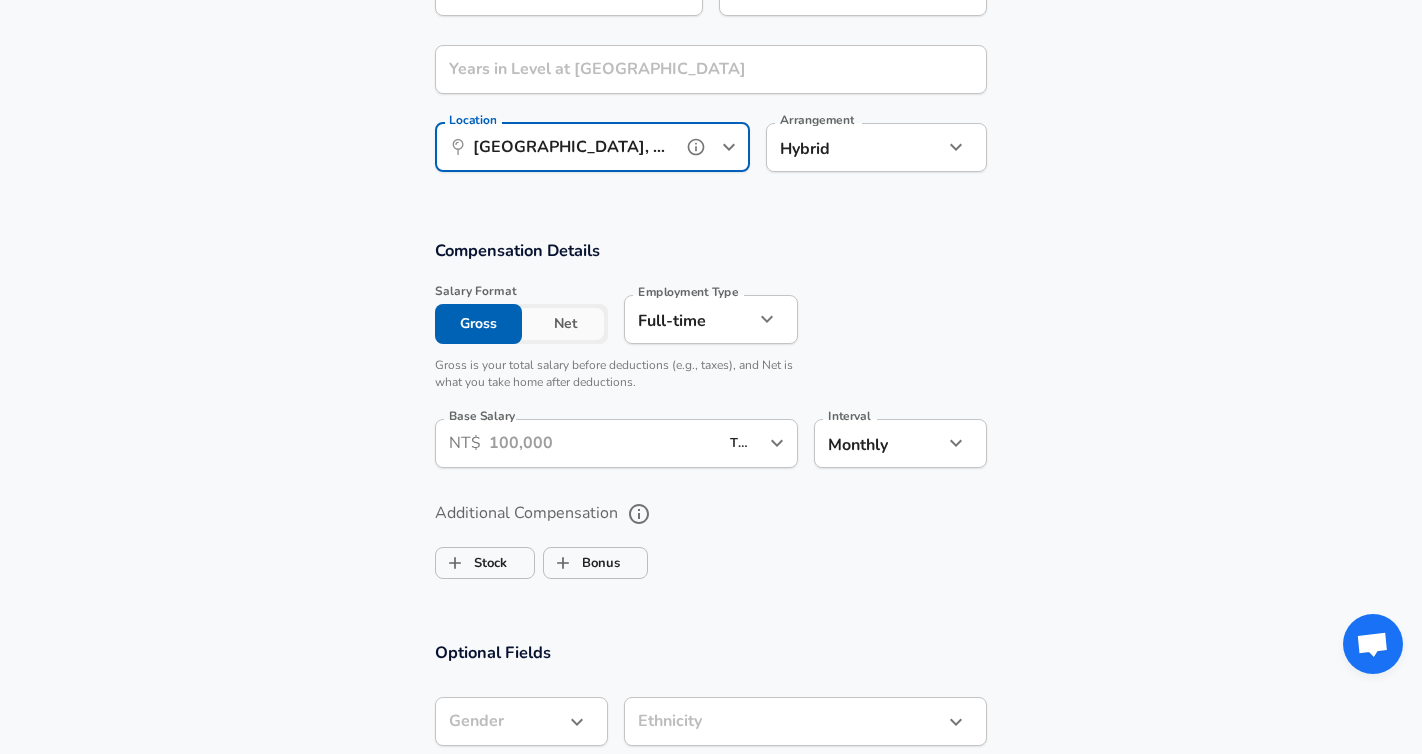 type on "[GEOGRAPHIC_DATA], [GEOGRAPHIC_DATA], [GEOGRAPHIC_DATA]" 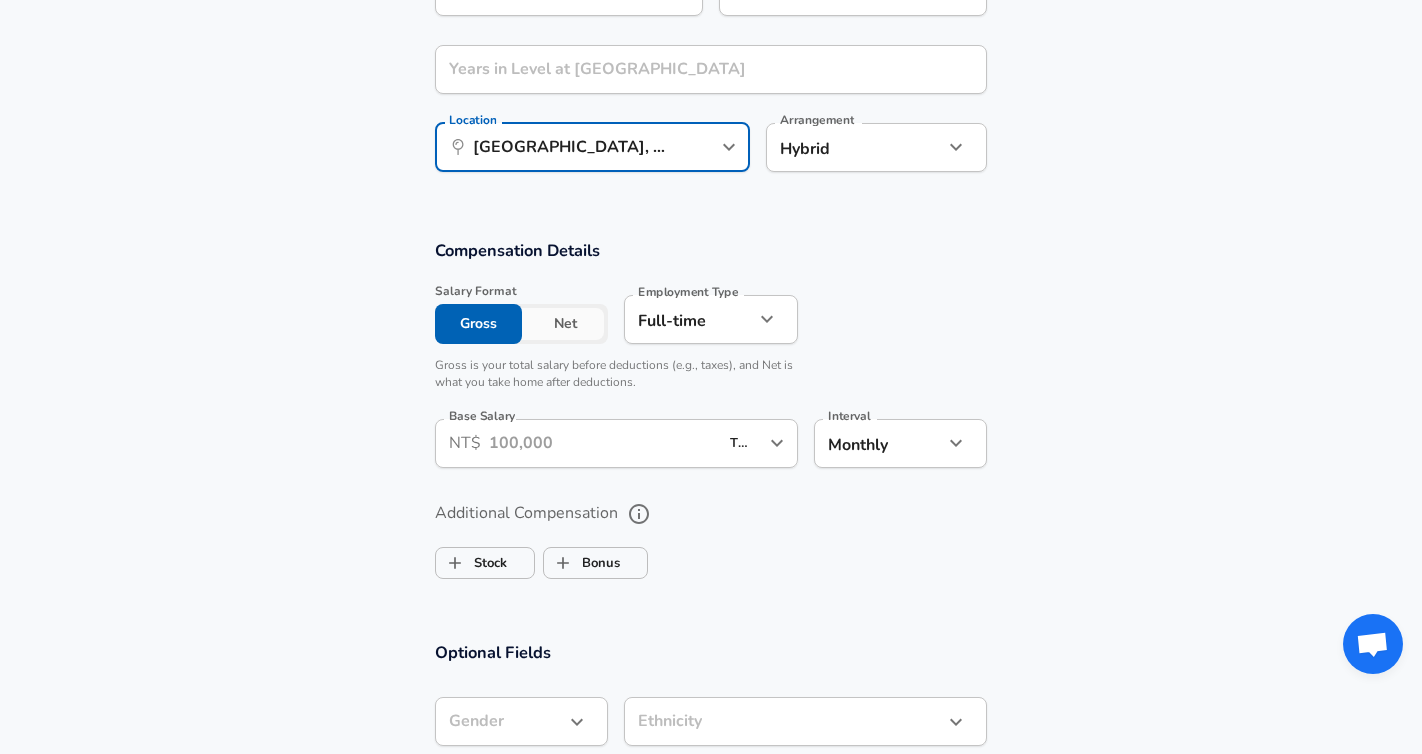 click on "Restart Add Your Salary Upload your offer letter   to verify your submission Enhance Privacy and Anonymity No Automatically hides specific fields until there are enough submissions to safely display the full details.   More Details Based on your submission and the data points that we have already collected, we will automatically hide and anonymize specific fields if there aren't enough data points to remain sufficiently anonymous. Company & Title Information   Enter the company you received your offer from Company GoFreight Company   Select the title that closest resembles your official title. This should be similar to the title that was present on your offer letter. Title People Operations Title Job Family People Operations Job Family Specialization Specialization   Your level on the career ladder. e.g. L3 or Senior Product Manager or Principal Engineer or Distinguished Engineer Level L0 Level Work Experience and Location These compensation details are from the perspective of a: New Offer Employee Yes yes 1" at bounding box center [711, -695] 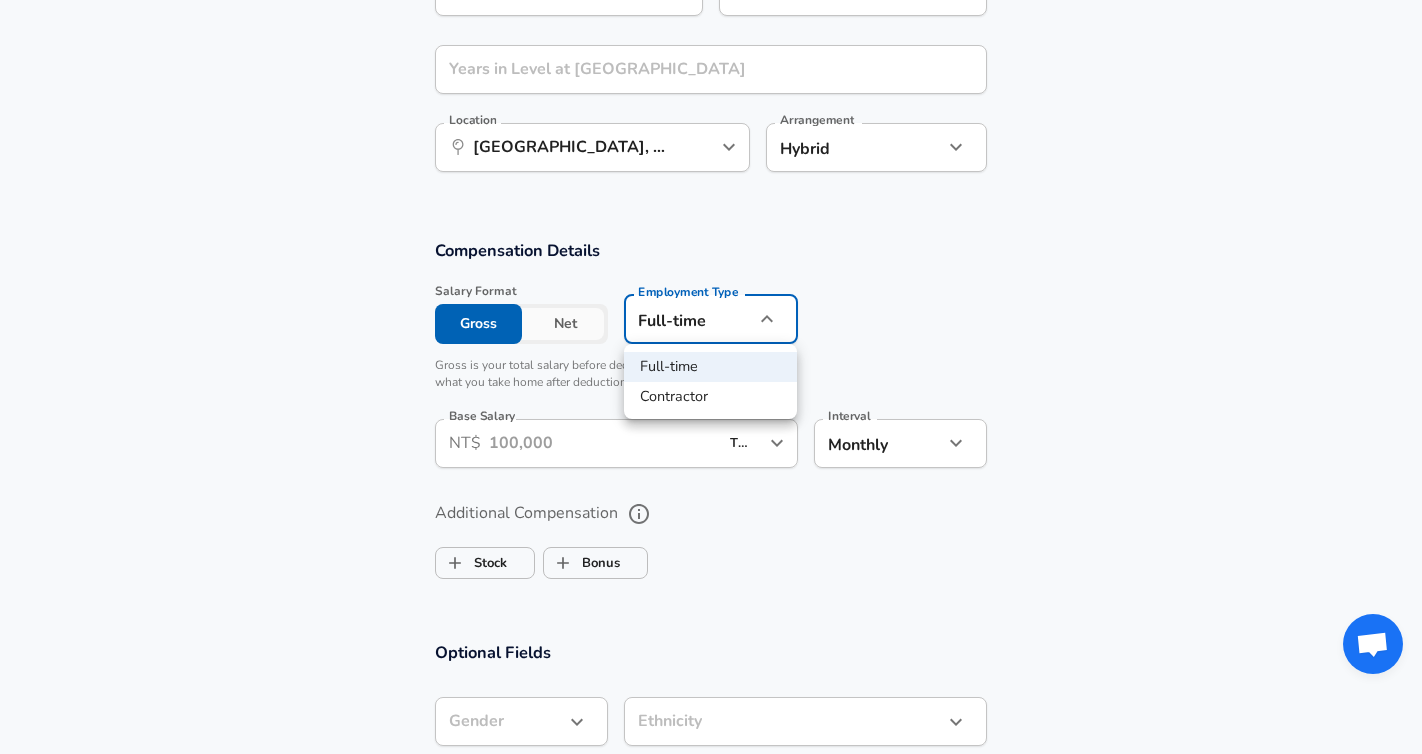 click on "Full-time" at bounding box center (710, 367) 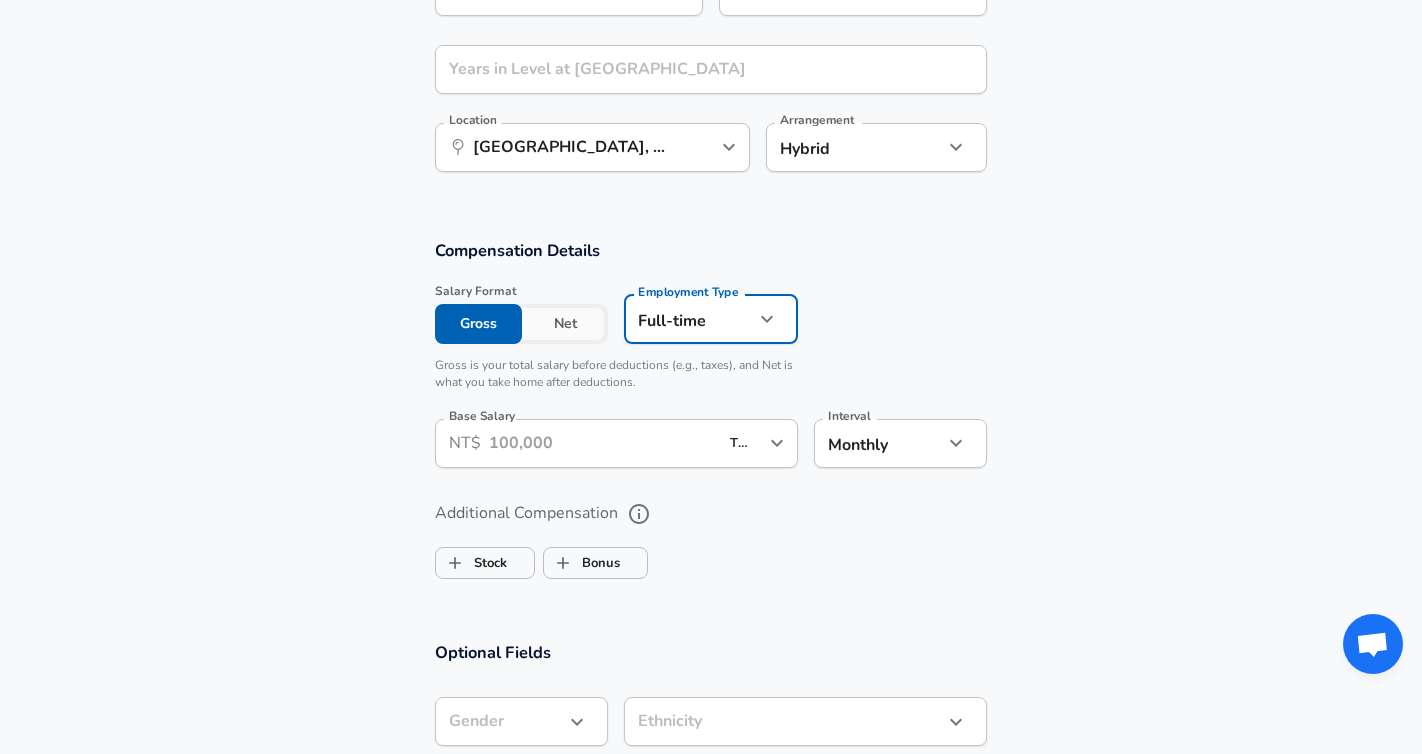 click on "Base Salary" at bounding box center (603, 443) 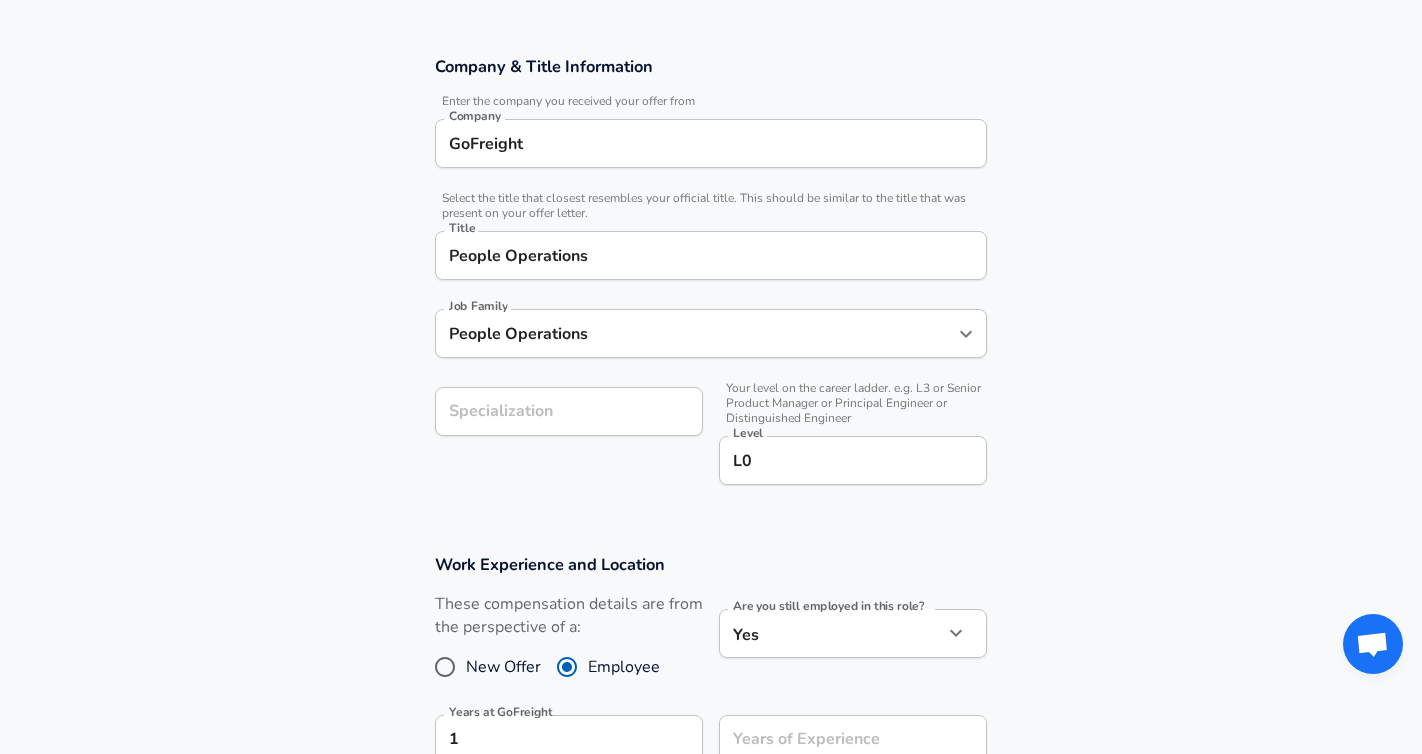 scroll, scrollTop: 0, scrollLeft: 0, axis: both 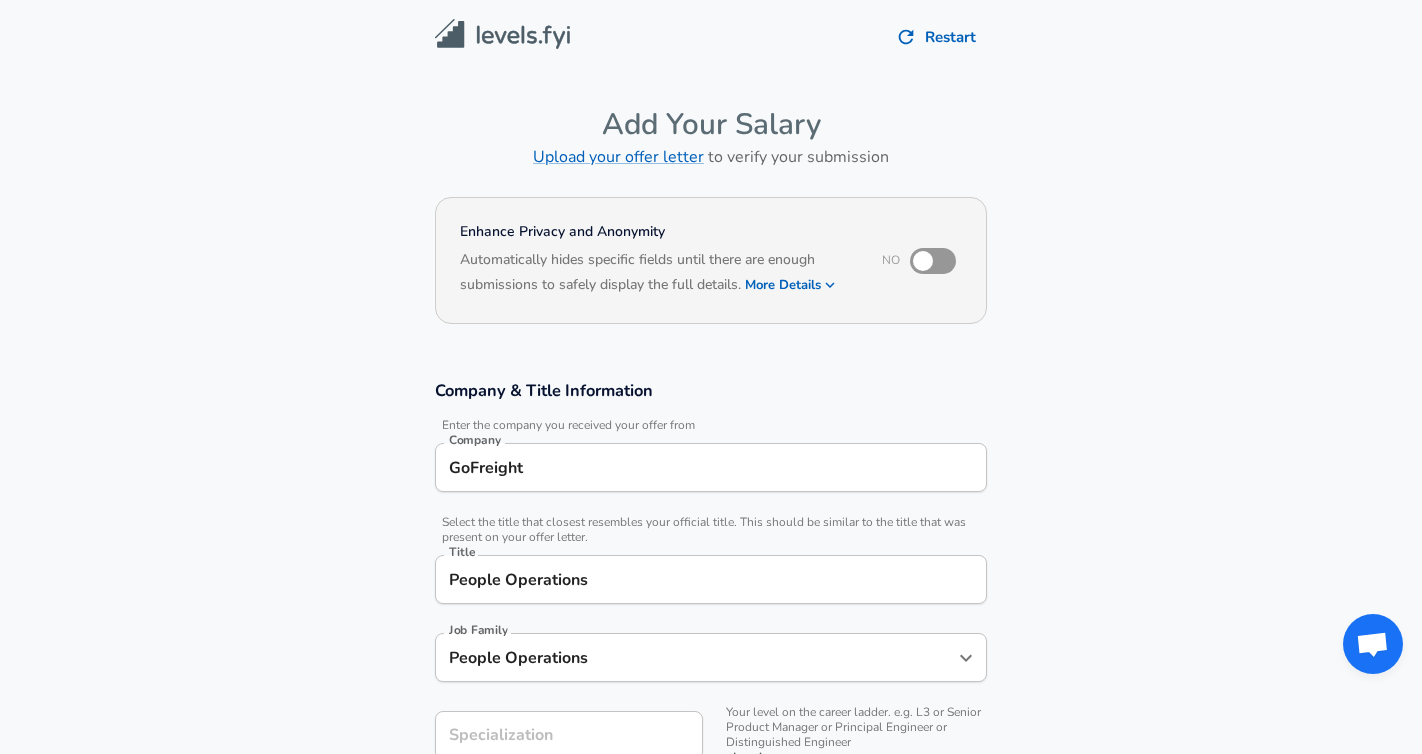 click on "GoFreight" at bounding box center (711, 467) 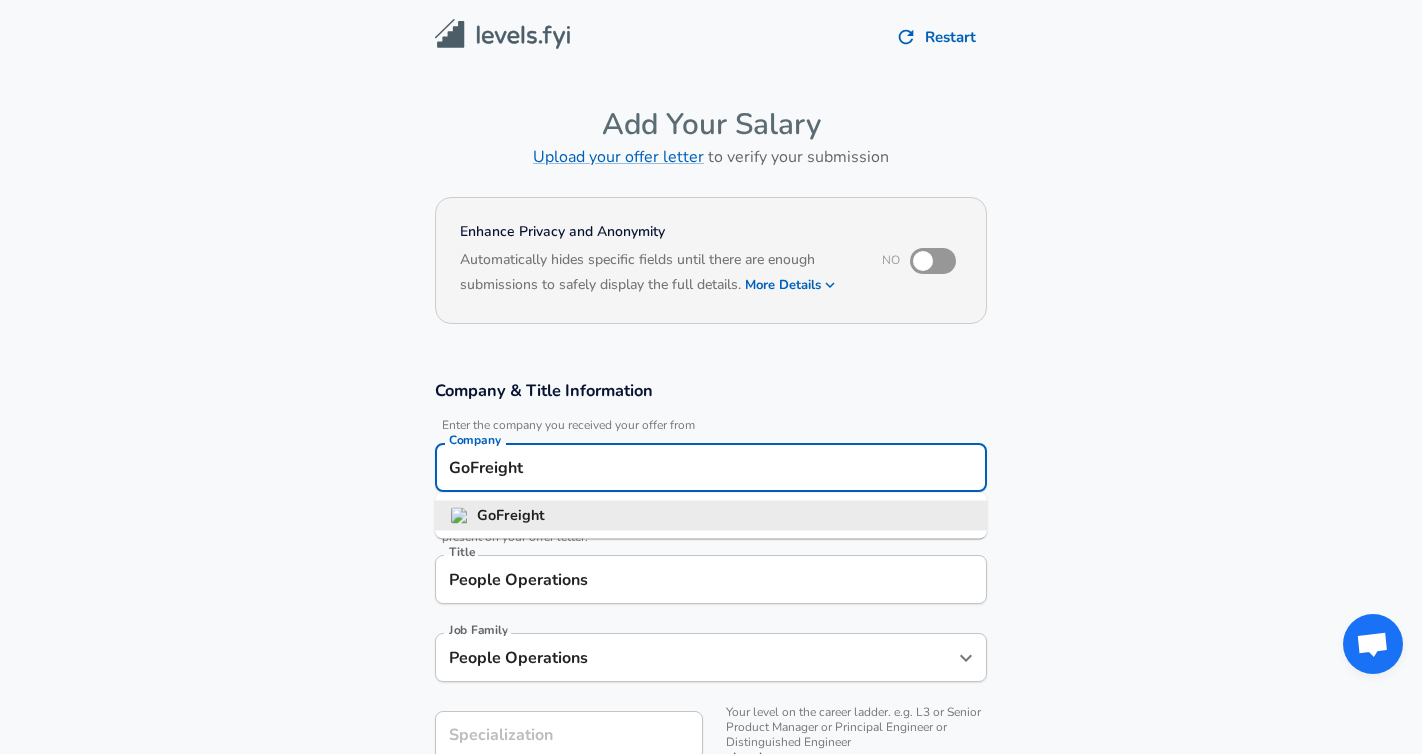 click on "Company & Title Information   Enter the company you received your offer from Company GoFreight Company GoFreight   Select the title that closest resembles your official title. This should be similar to the title that was present on your offer letter. Title People Operations Title Job Family People Operations Job Family Specialization Specialization   Your level on the career ladder. e.g. L3 or Senior Product Manager or Principal Engineer or Distinguished Engineer Level L0 Level" at bounding box center (711, 605) 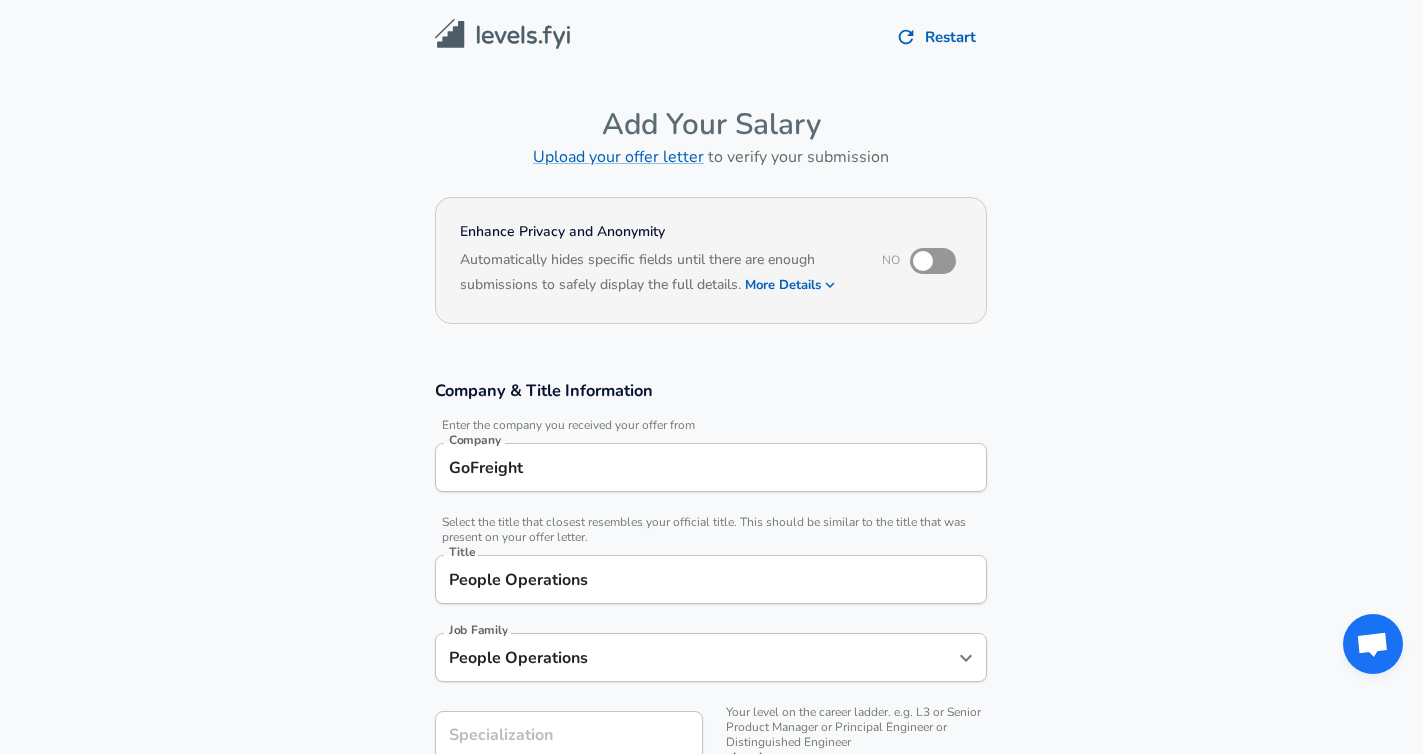 scroll, scrollTop: 0, scrollLeft: 0, axis: both 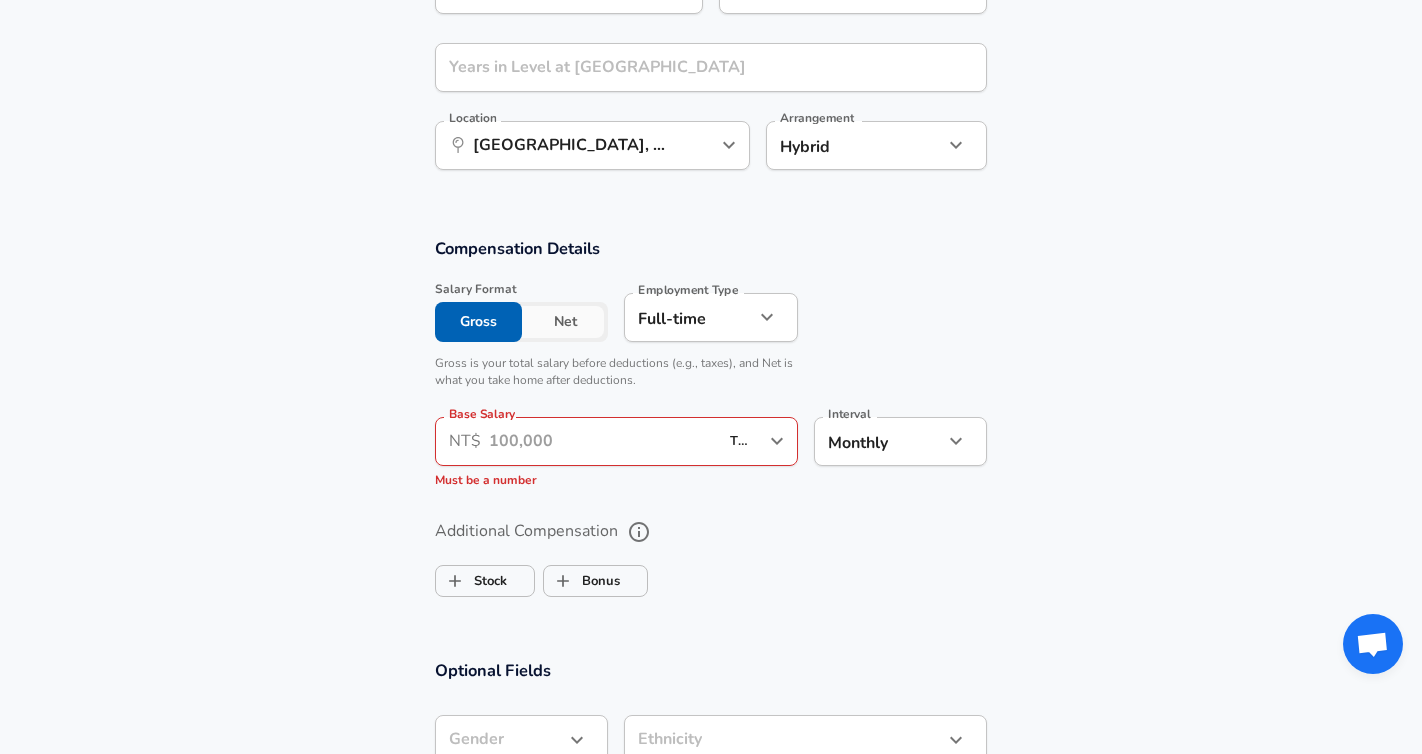 click on "Base Salary" at bounding box center (603, 441) 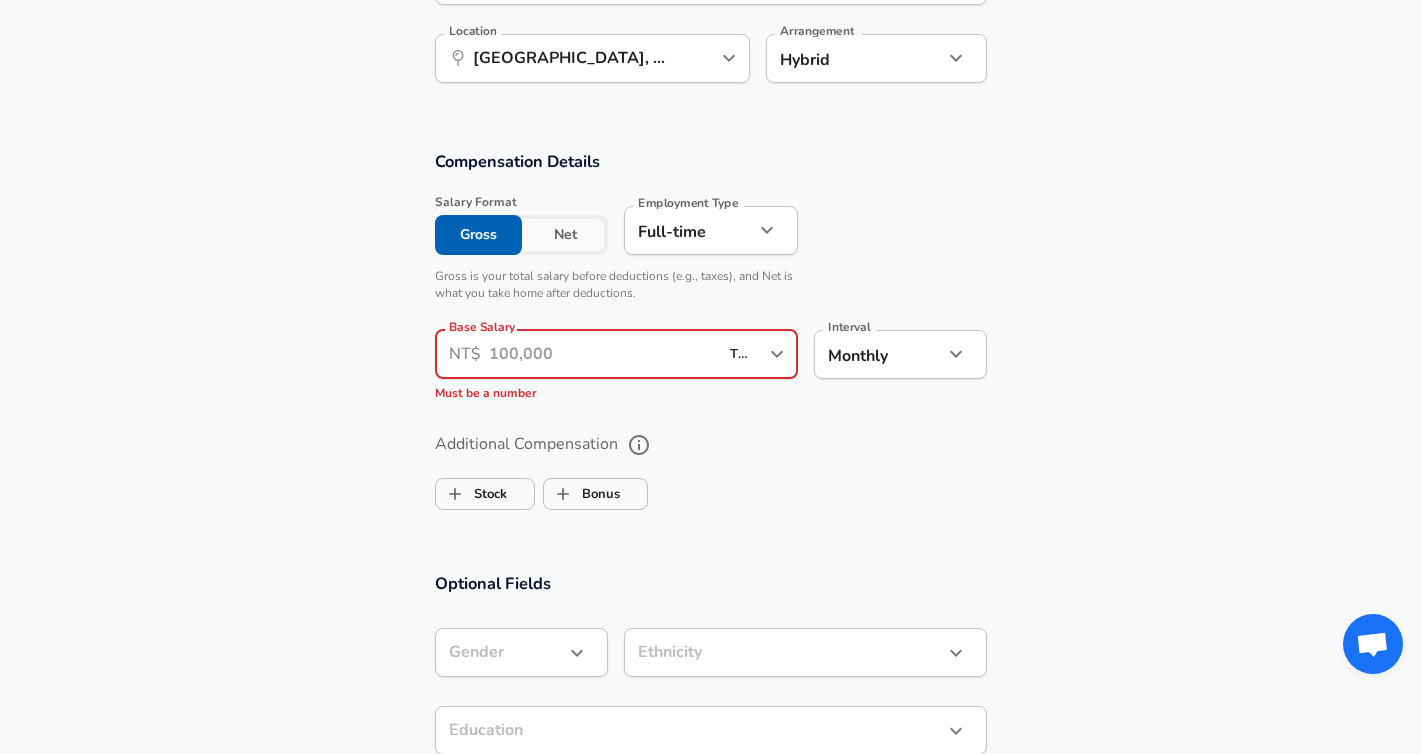 scroll, scrollTop: 1172, scrollLeft: 0, axis: vertical 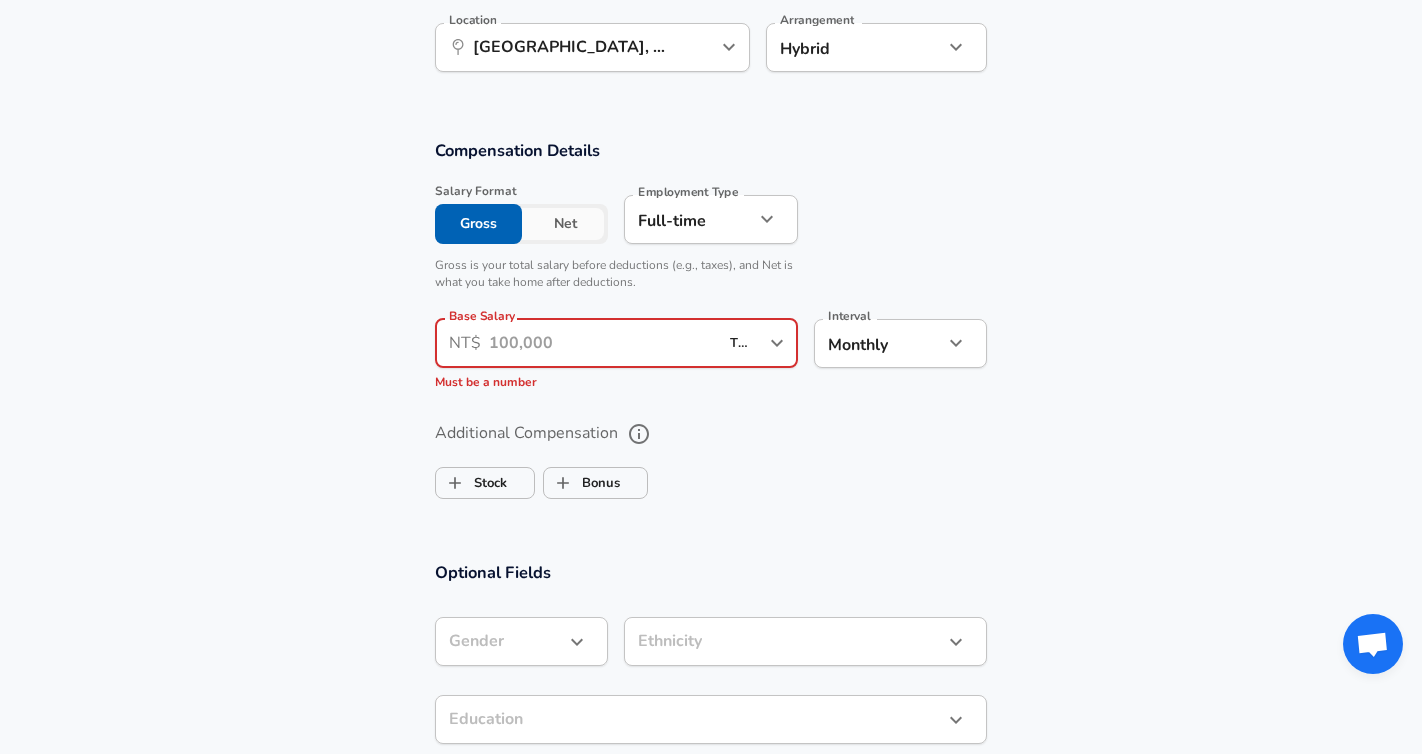 click on "Base Salary" at bounding box center (603, 343) 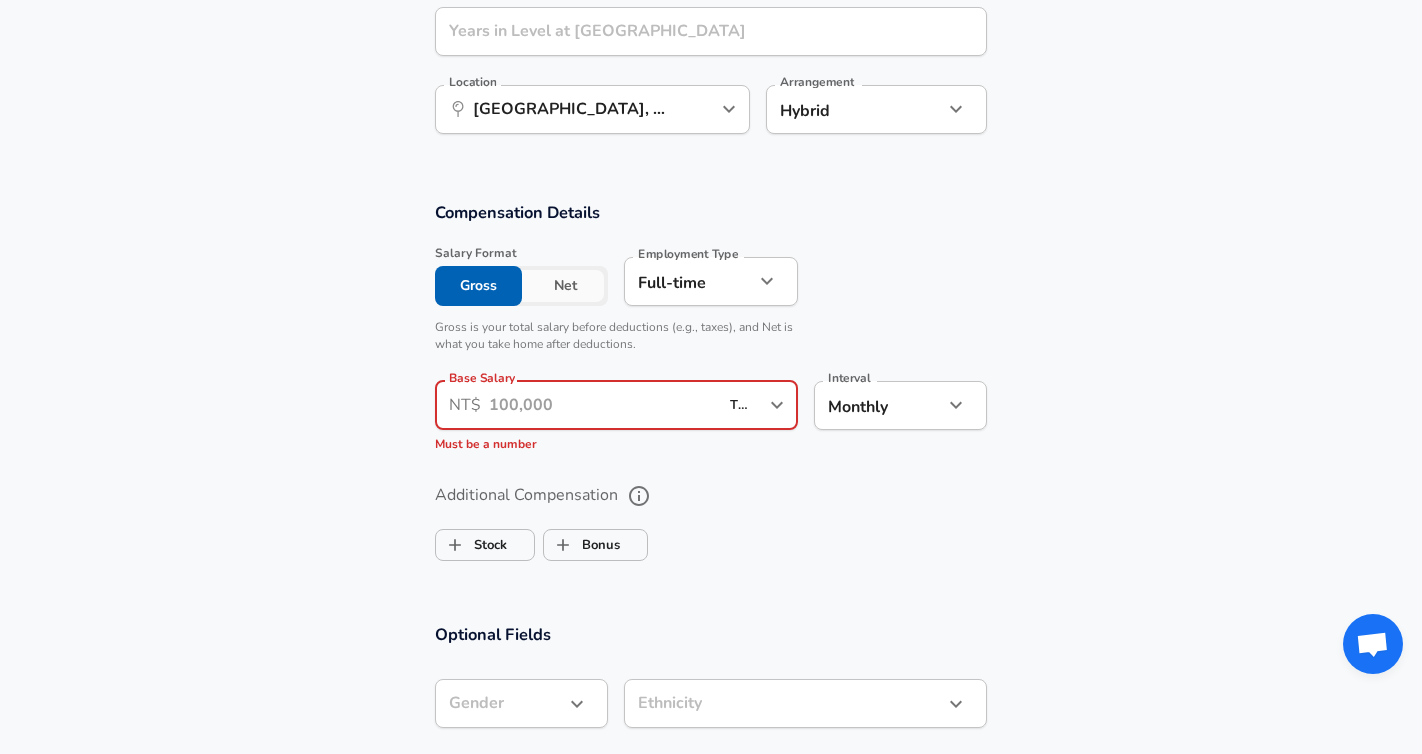 scroll, scrollTop: 1071, scrollLeft: 0, axis: vertical 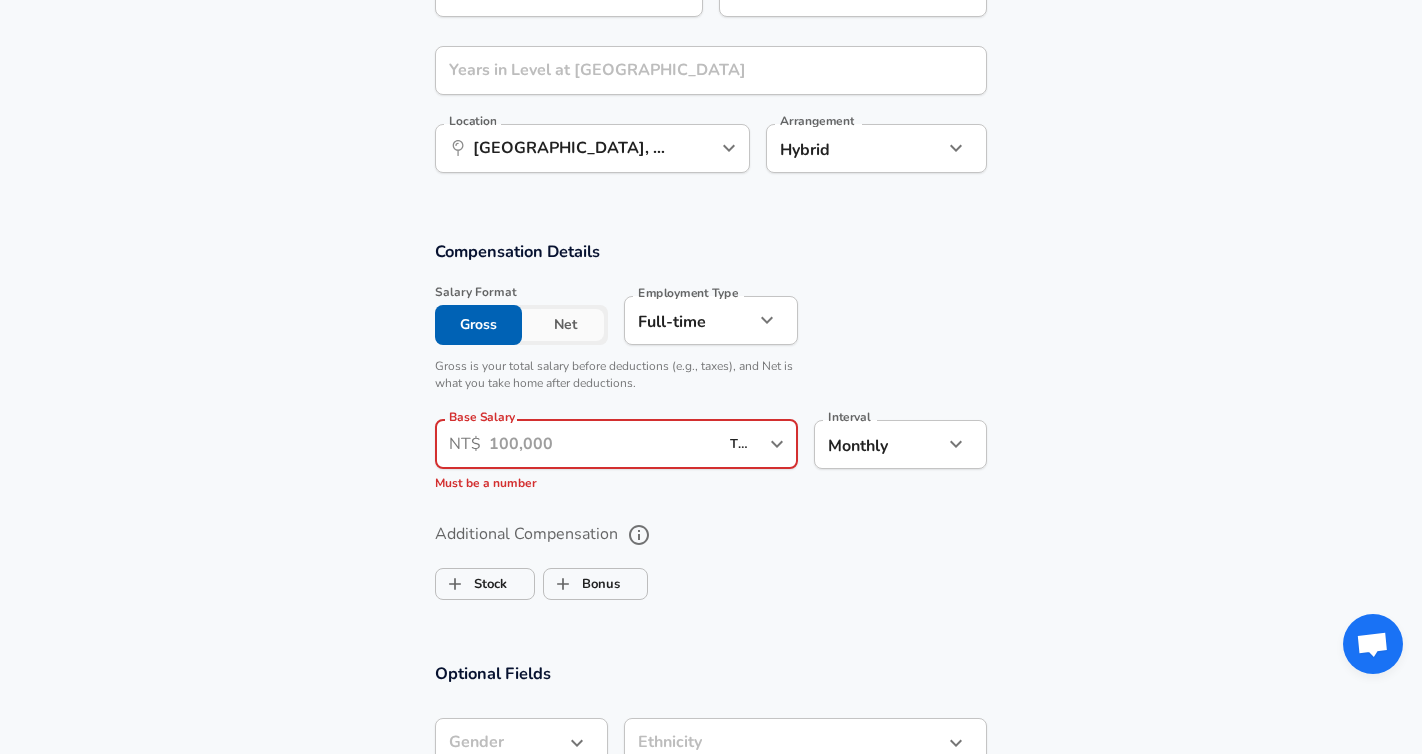 click on "Restart Add Your Salary Upload your offer letter   to verify your submission Enhance Privacy and Anonymity No Automatically hides specific fields until there are enough submissions to safely display the full details.   More Details Based on your submission and the data points that we have already collected, we will automatically hide and anonymize specific fields if there aren't enough data points to remain sufficiently anonymous. Company & Title Information   Enter the company you received your offer from Company GoFreight Company   Select the title that closest resembles your official title. This should be similar to the title that was present on your offer letter. Title People Operations Title Job Family People Operations Job Family Specialization Specialization   Your level on the career ladder. e.g. L3 or Senior Product Manager or Principal Engineer or Distinguished Engineer Level L0 Level Work Experience and Location These compensation details are from the perspective of a: New Offer Employee Yes yes 1" at bounding box center [711, -694] 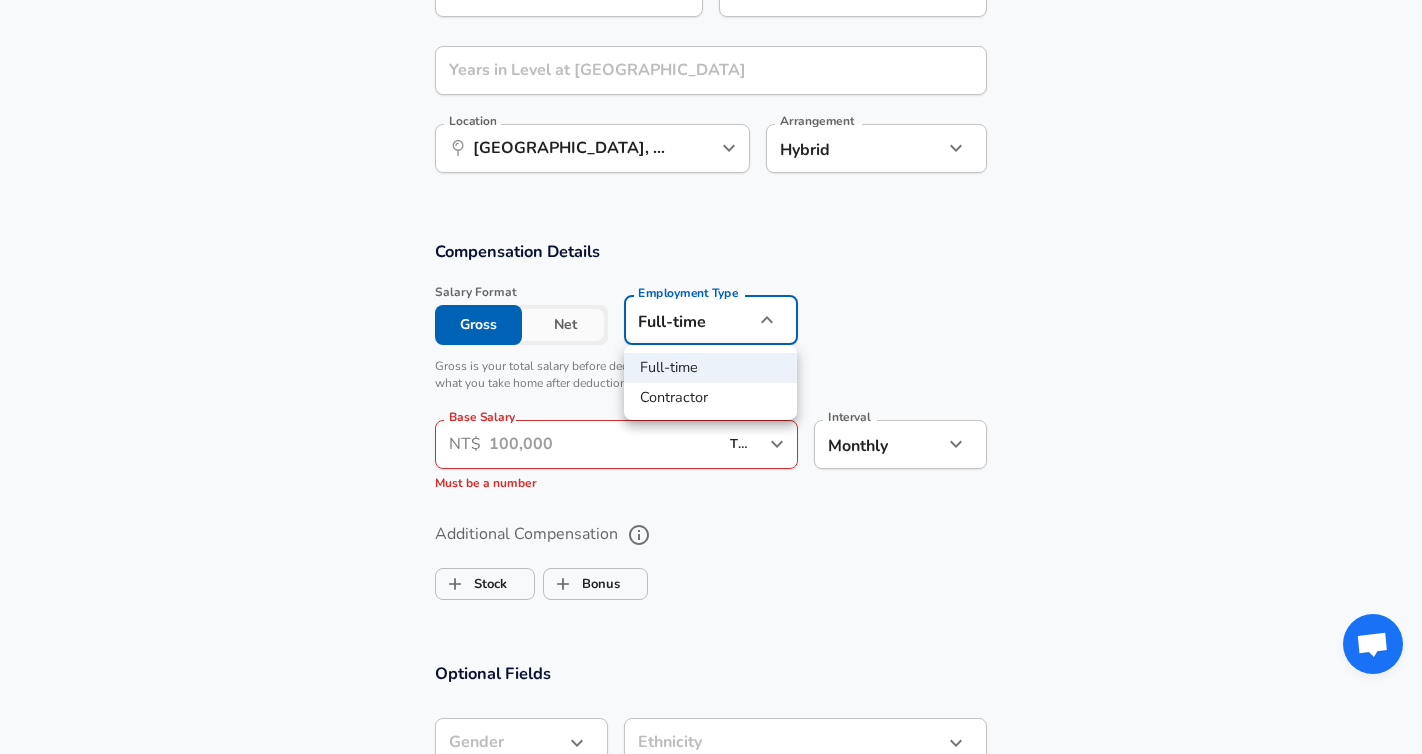 click on "Contractor" at bounding box center (710, 398) 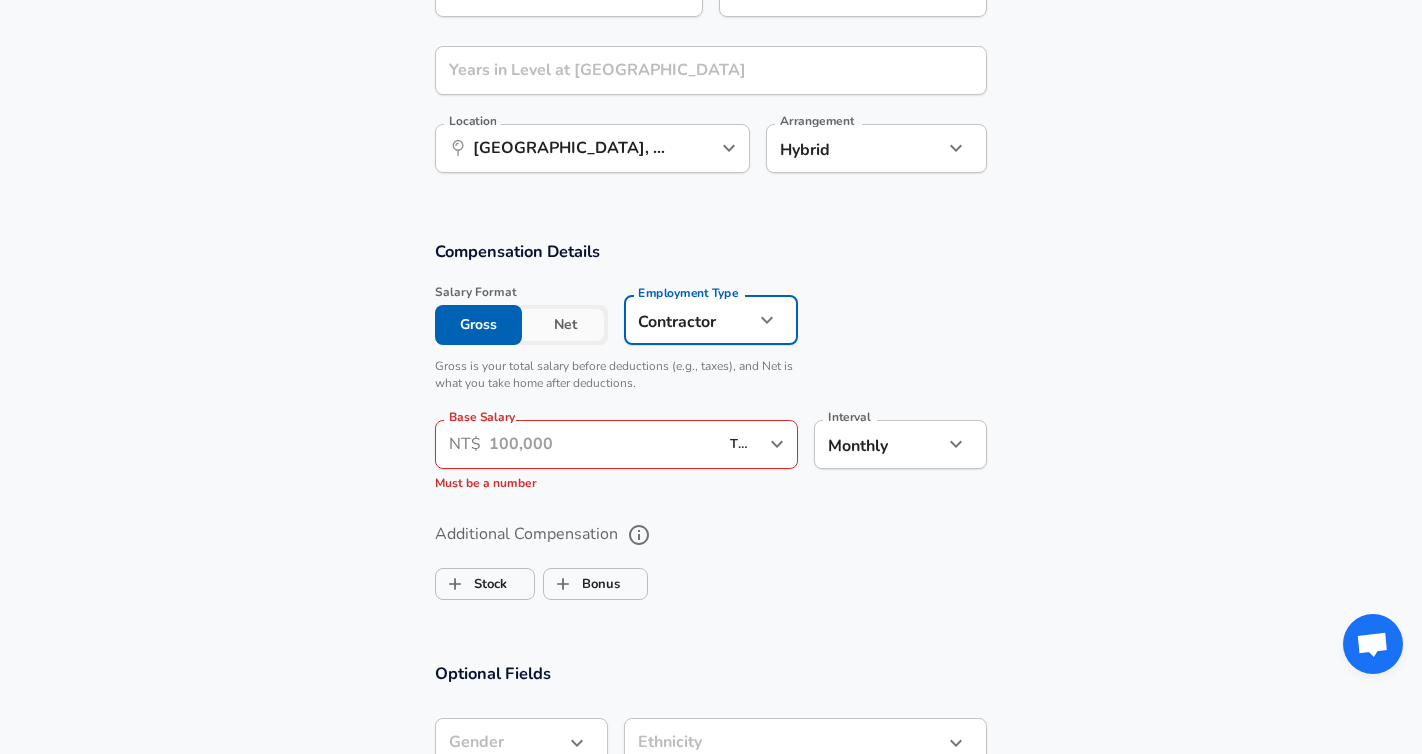 click on "Base Salary" at bounding box center (603, 444) 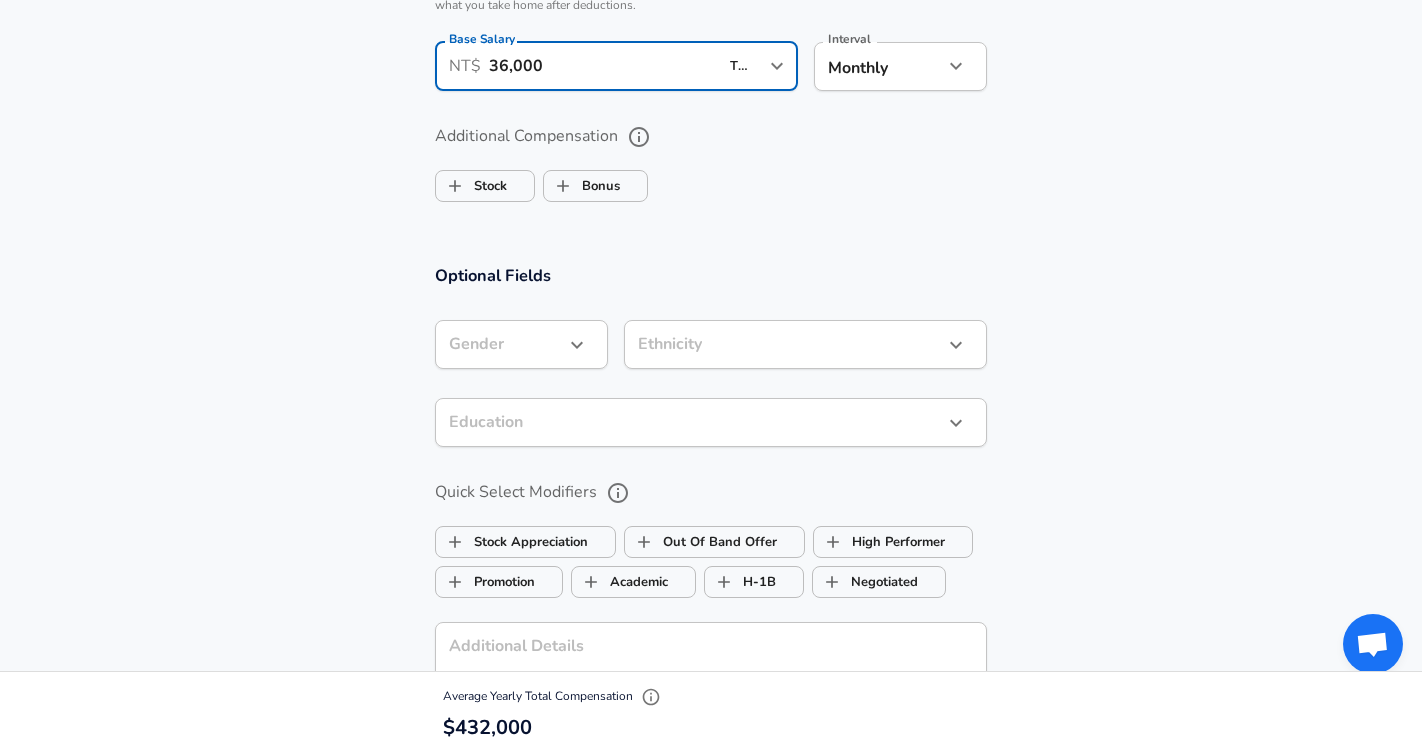 scroll, scrollTop: 1546, scrollLeft: 0, axis: vertical 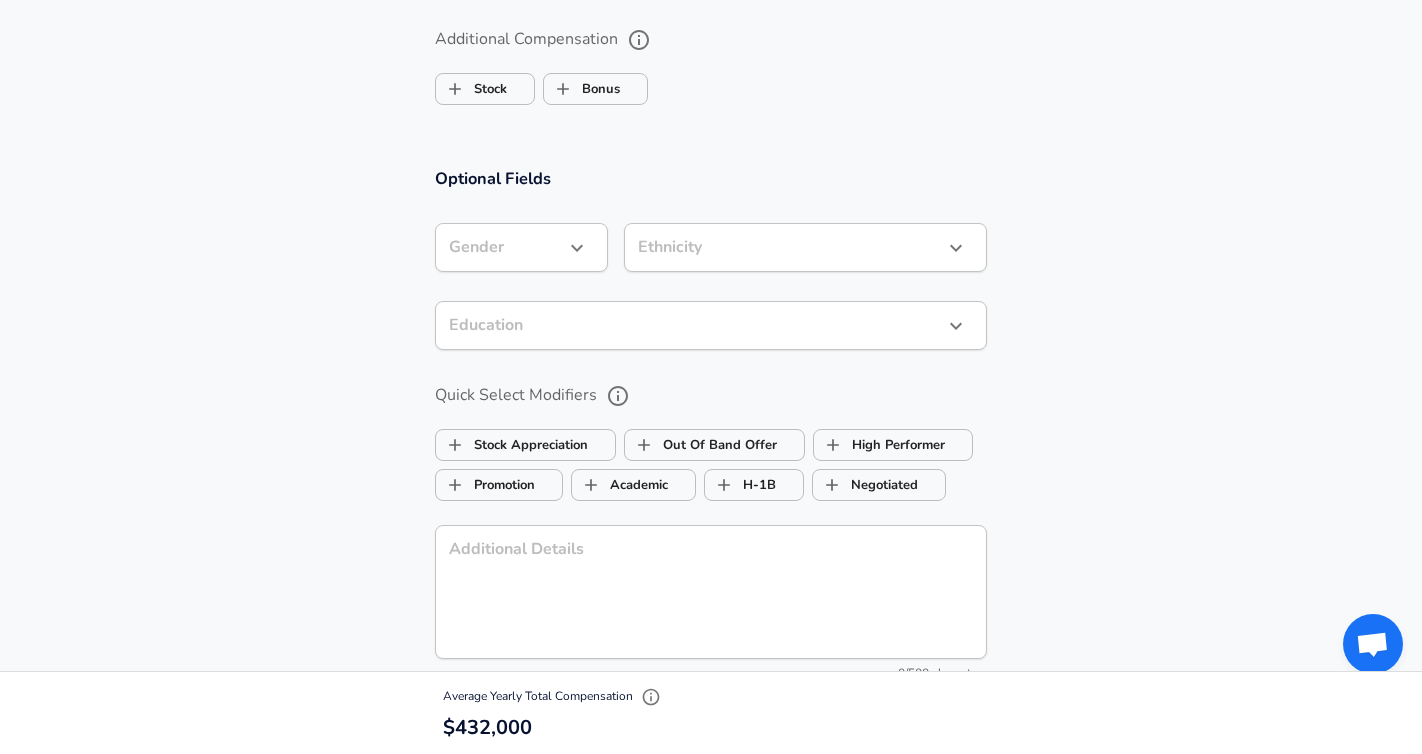 type on "36,000" 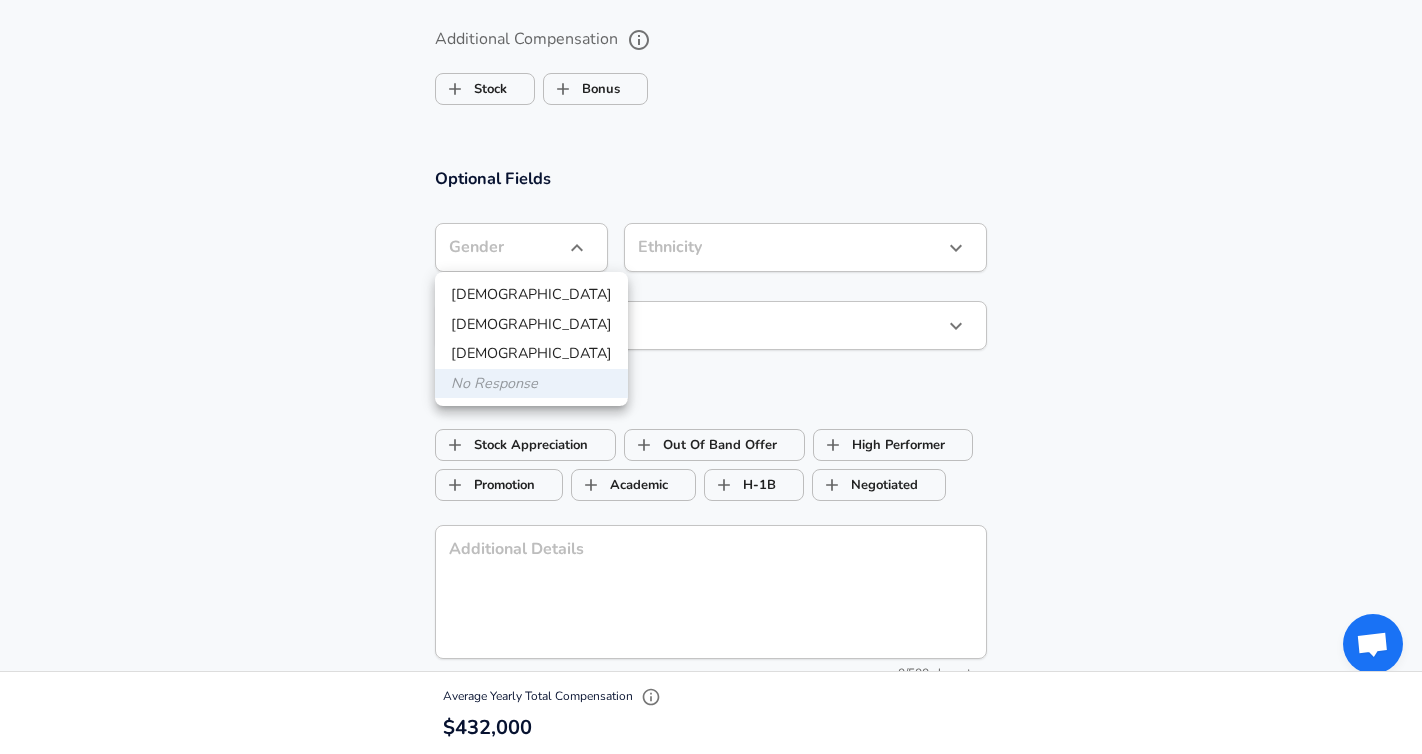 click at bounding box center [711, 377] 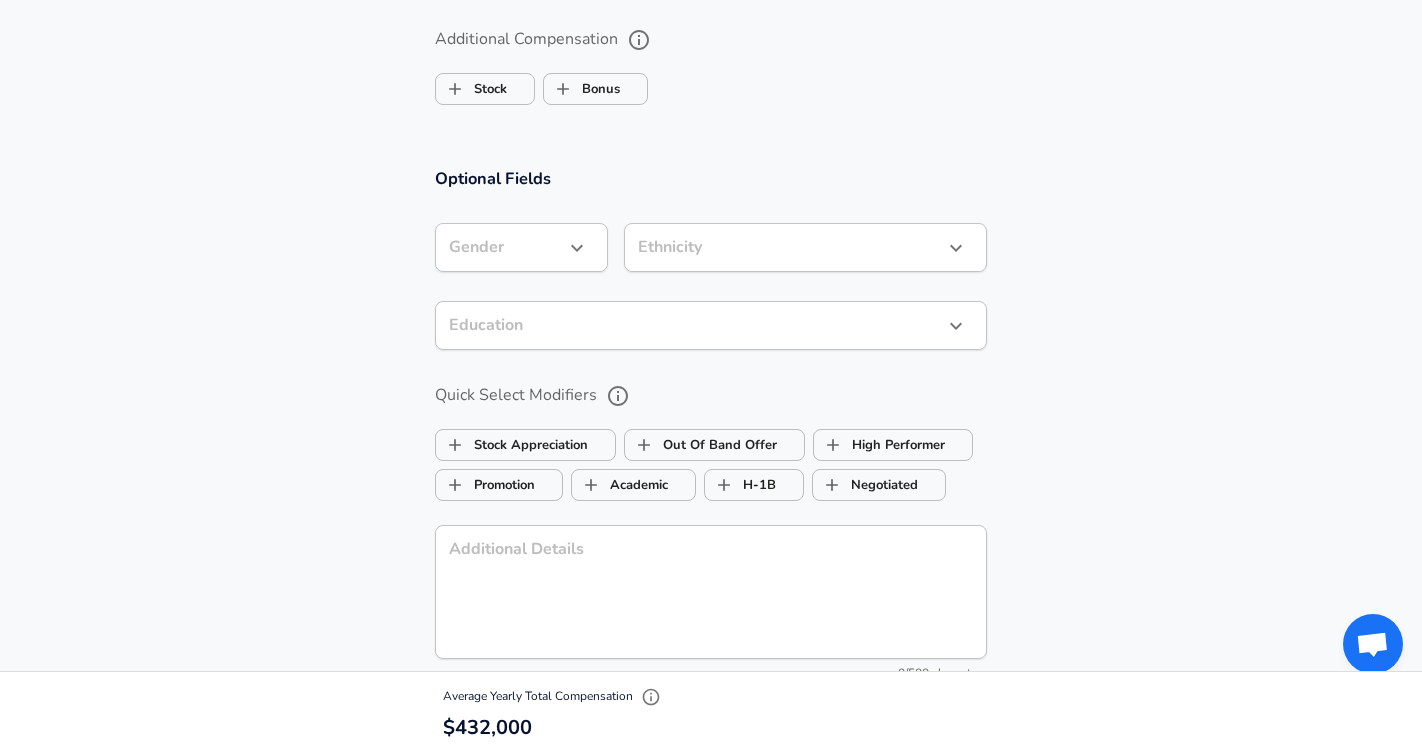 click on "Restart Add Your Salary Upload your offer letter   to verify your submission Enhance Privacy and Anonymity No Automatically hides specific fields until there are enough submissions to safely display the full details.   More Details Based on your submission and the data points that we have already collected, we will automatically hide and anonymize specific fields if there aren't enough data points to remain sufficiently anonymous. Company & Title Information   Enter the company you received your offer from Company GoFreight Company   Select the title that closest resembles your official title. This should be similar to the title that was present on your offer letter. Title People Operations Title Job Family People Operations Job Family Specialization Specialization   Your level on the career ladder. e.g. L3 or Senior Product Manager or Principal Engineer or Distinguished Engineer Level L0 Level Work Experience and Location These compensation details are from the perspective of a: New Offer Employee Yes yes 1" at bounding box center [711, -1169] 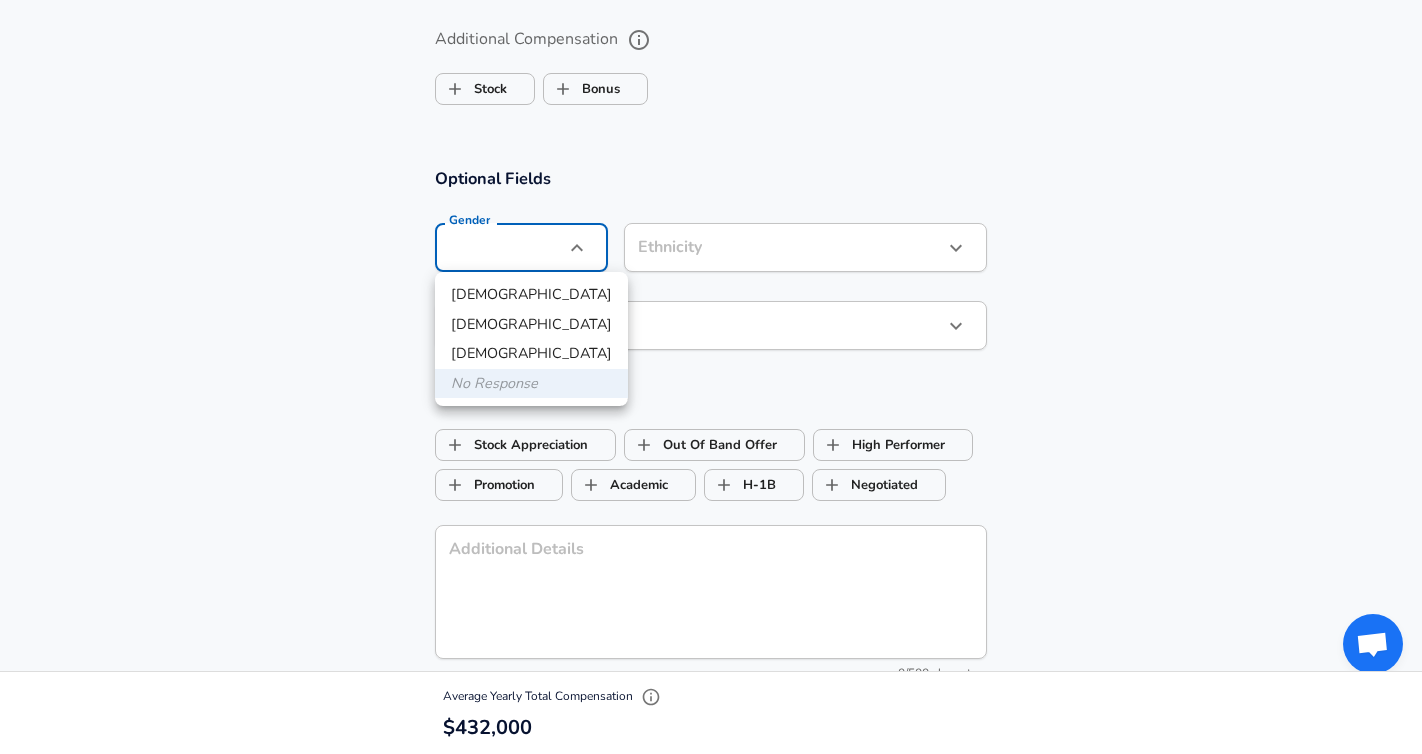 click at bounding box center [711, 377] 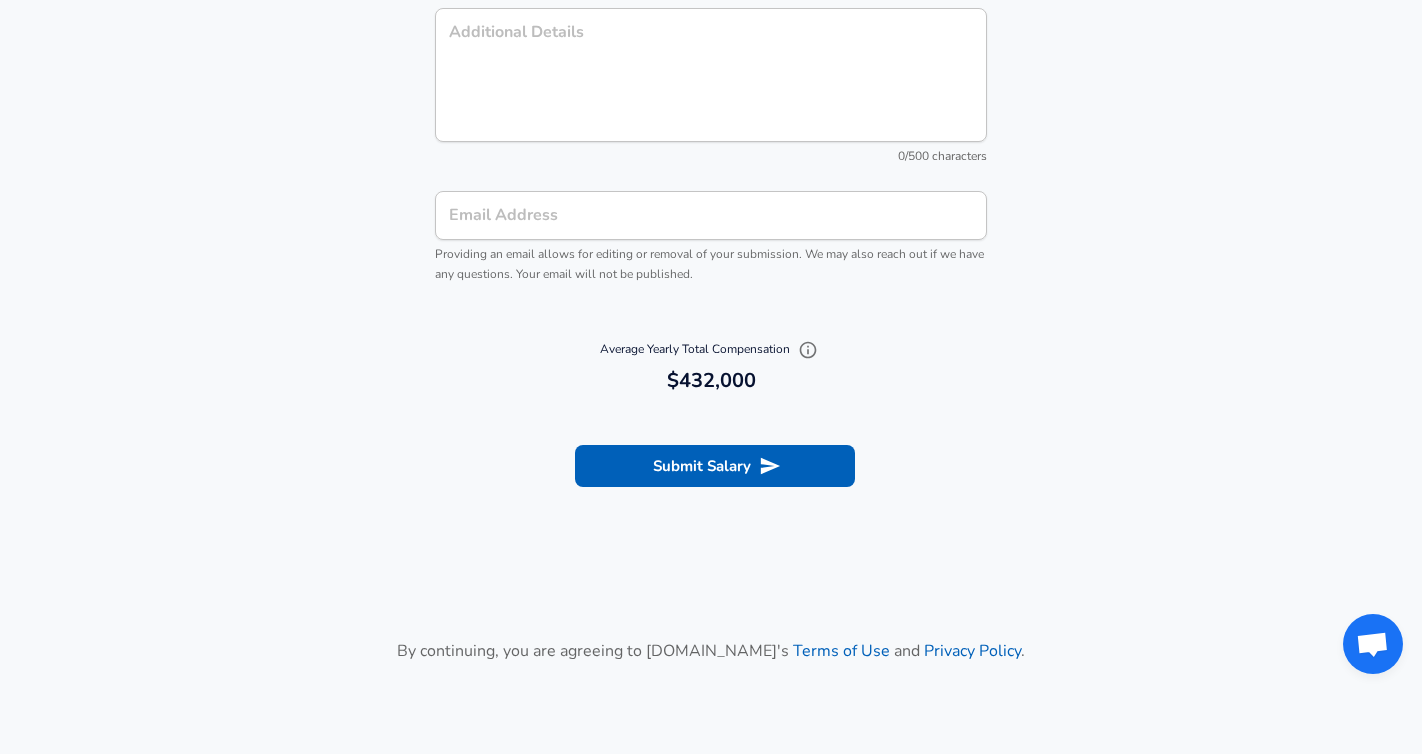 scroll, scrollTop: 2092, scrollLeft: 0, axis: vertical 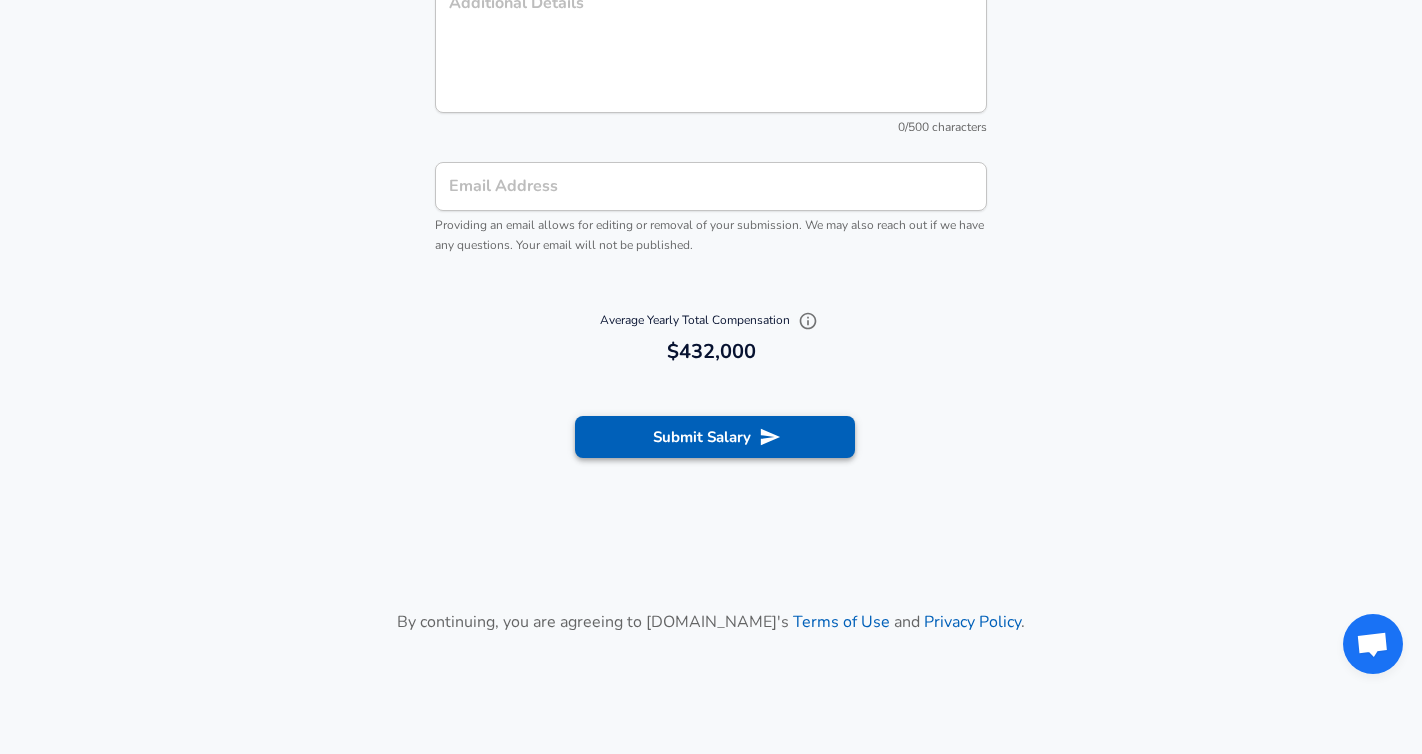 click on "Submit Salary" at bounding box center [715, 437] 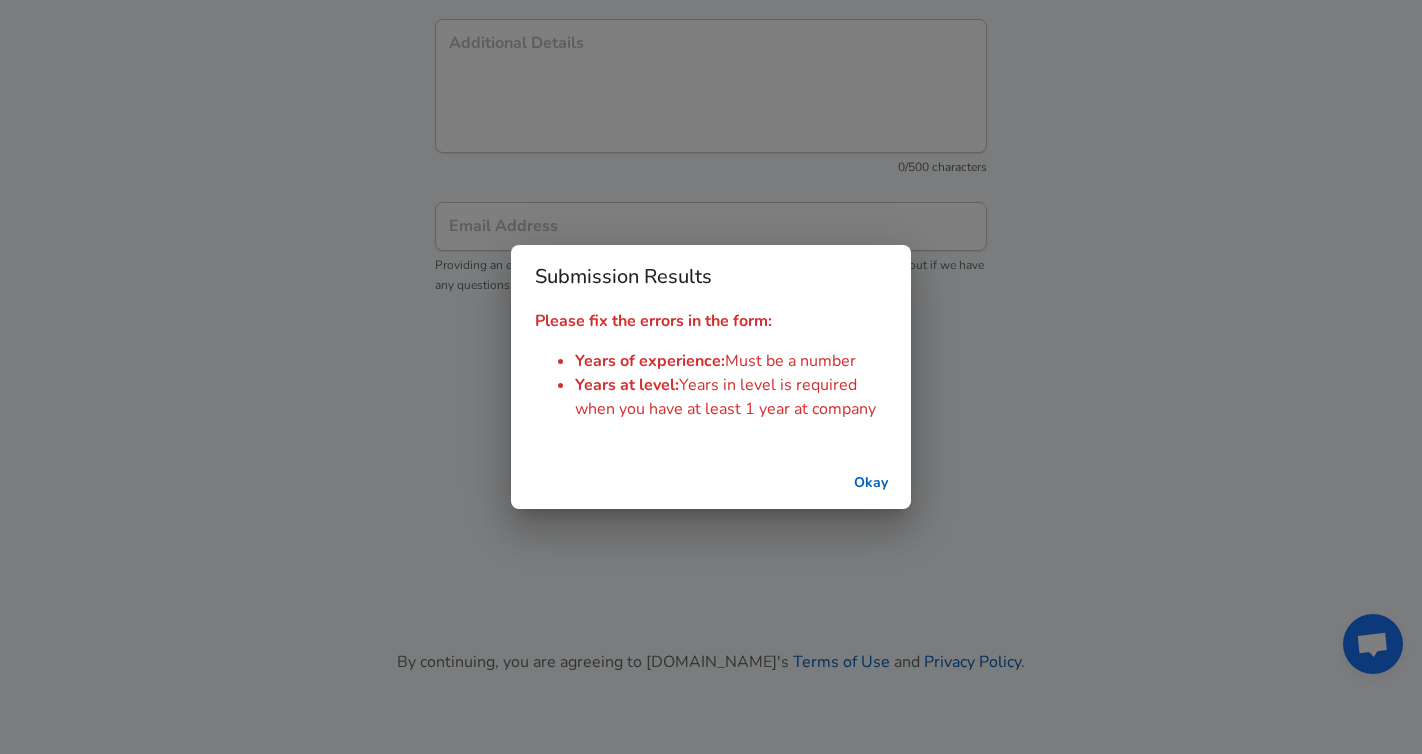 scroll, scrollTop: 2132, scrollLeft: 0, axis: vertical 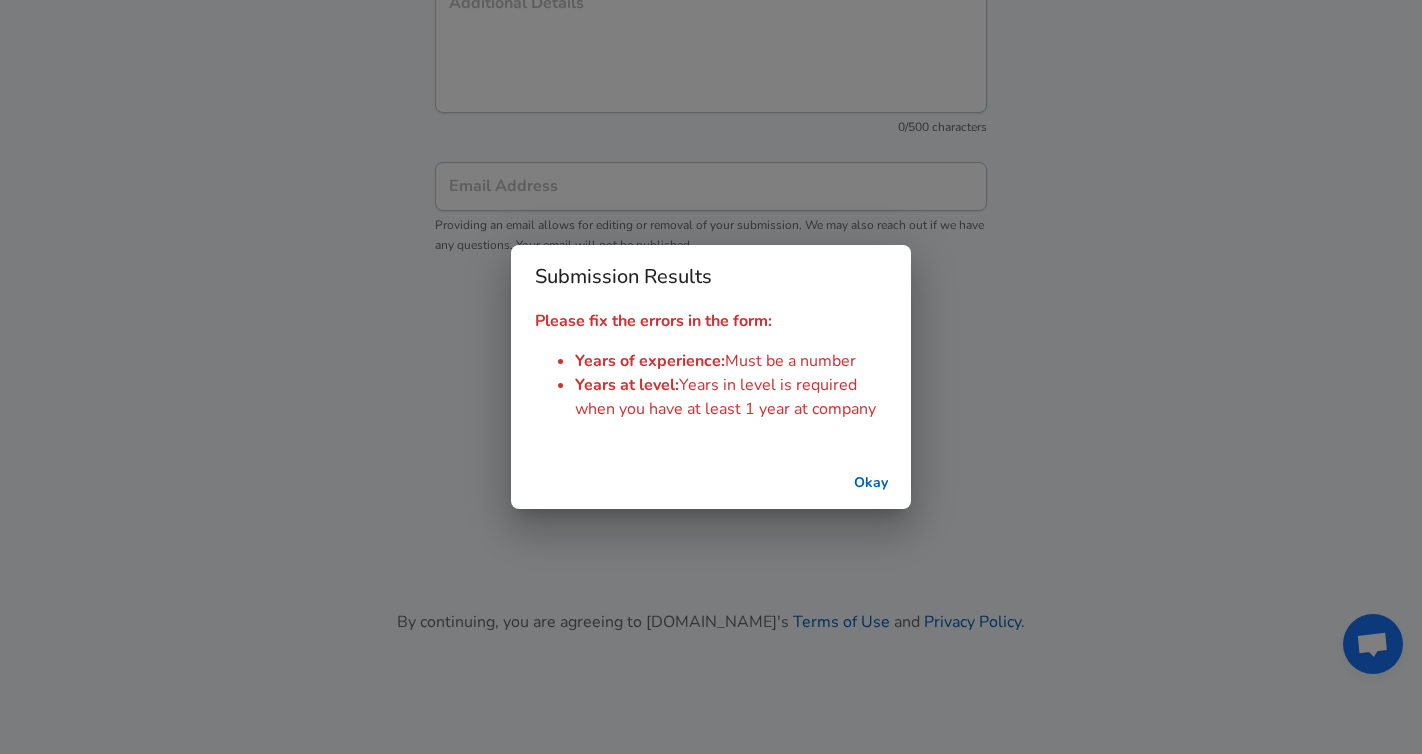 click on "Okay" at bounding box center (871, 483) 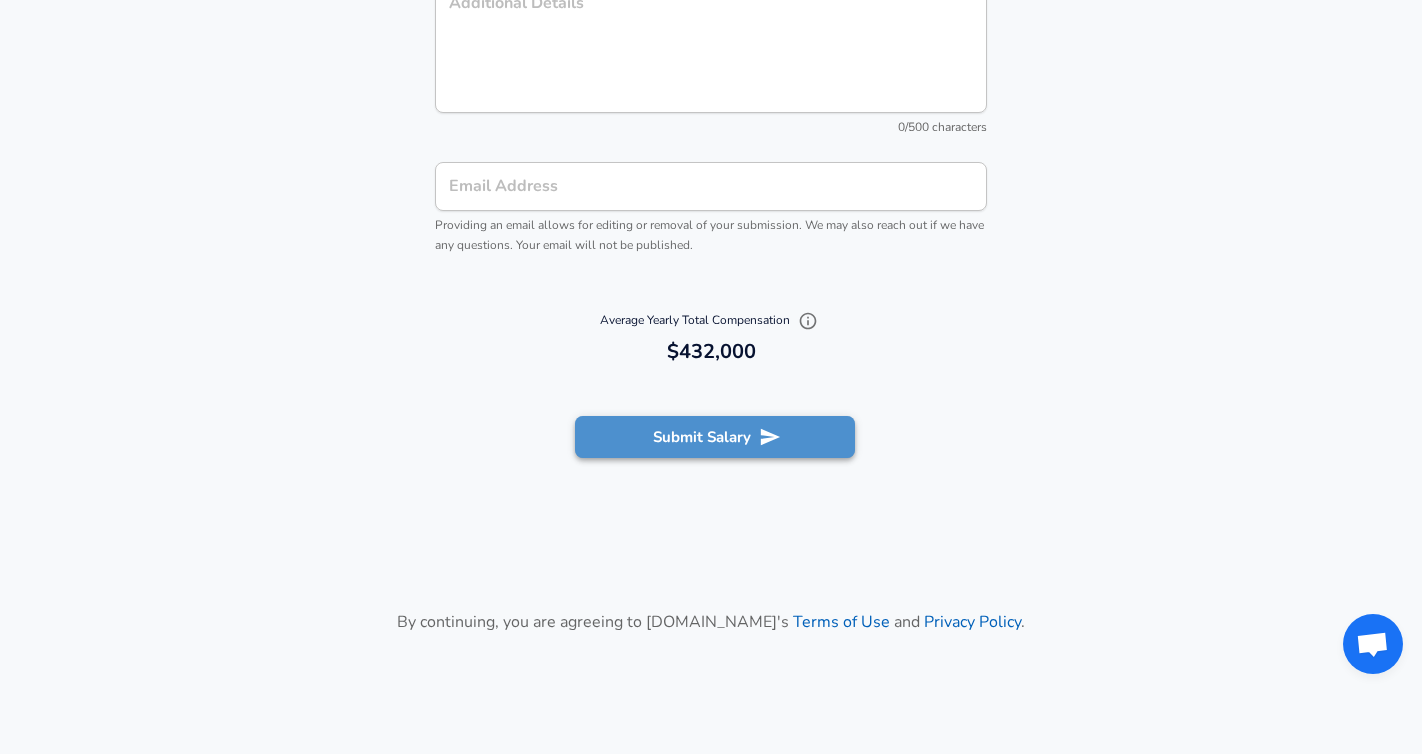 click on "Submit Salary" at bounding box center (715, 437) 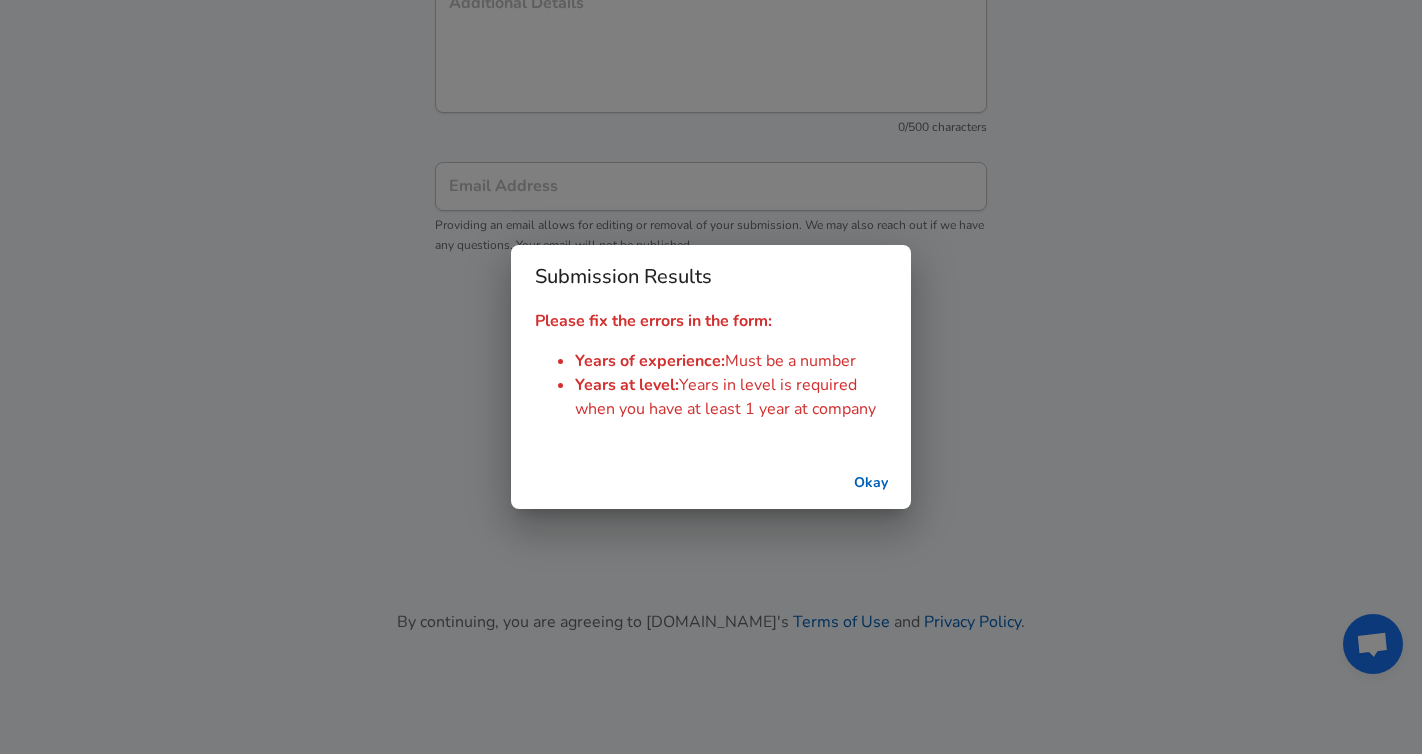 click on "Okay" at bounding box center (871, 483) 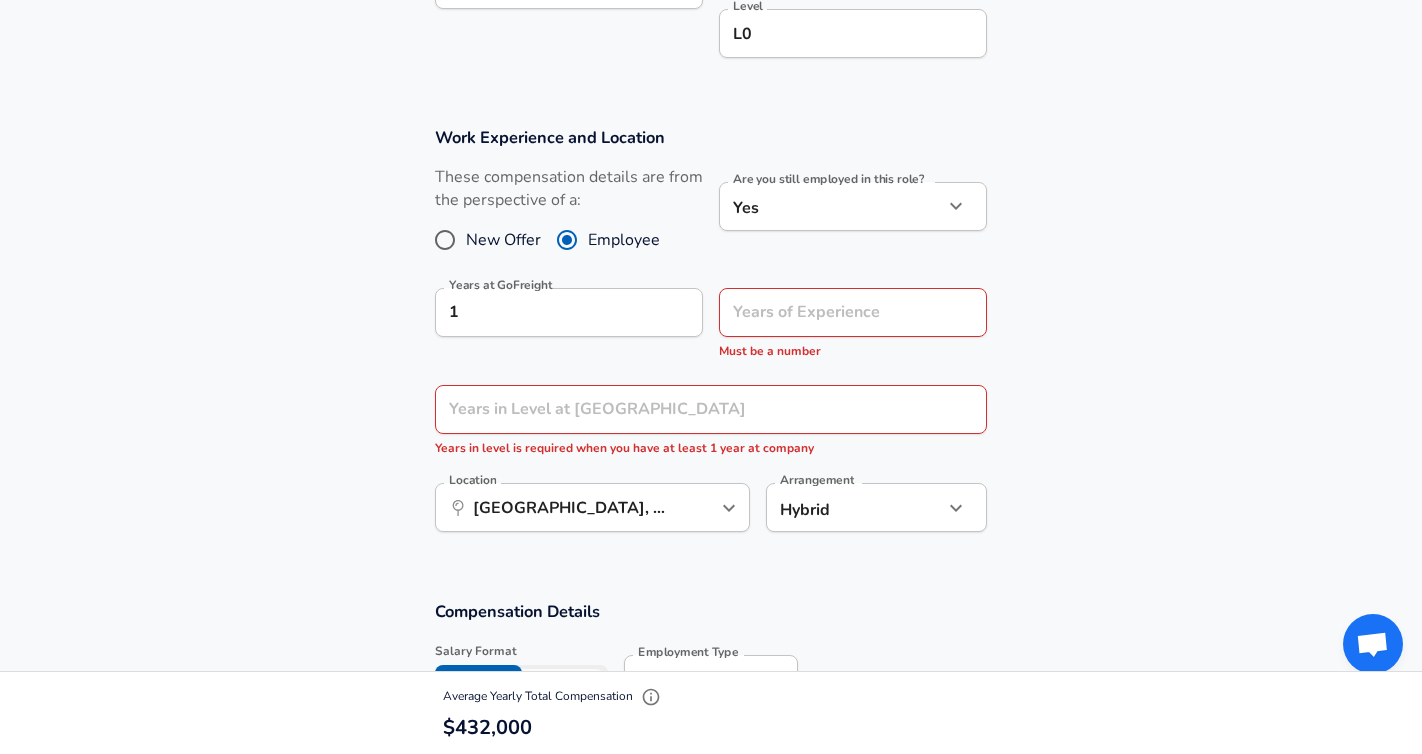 scroll, scrollTop: 742, scrollLeft: 0, axis: vertical 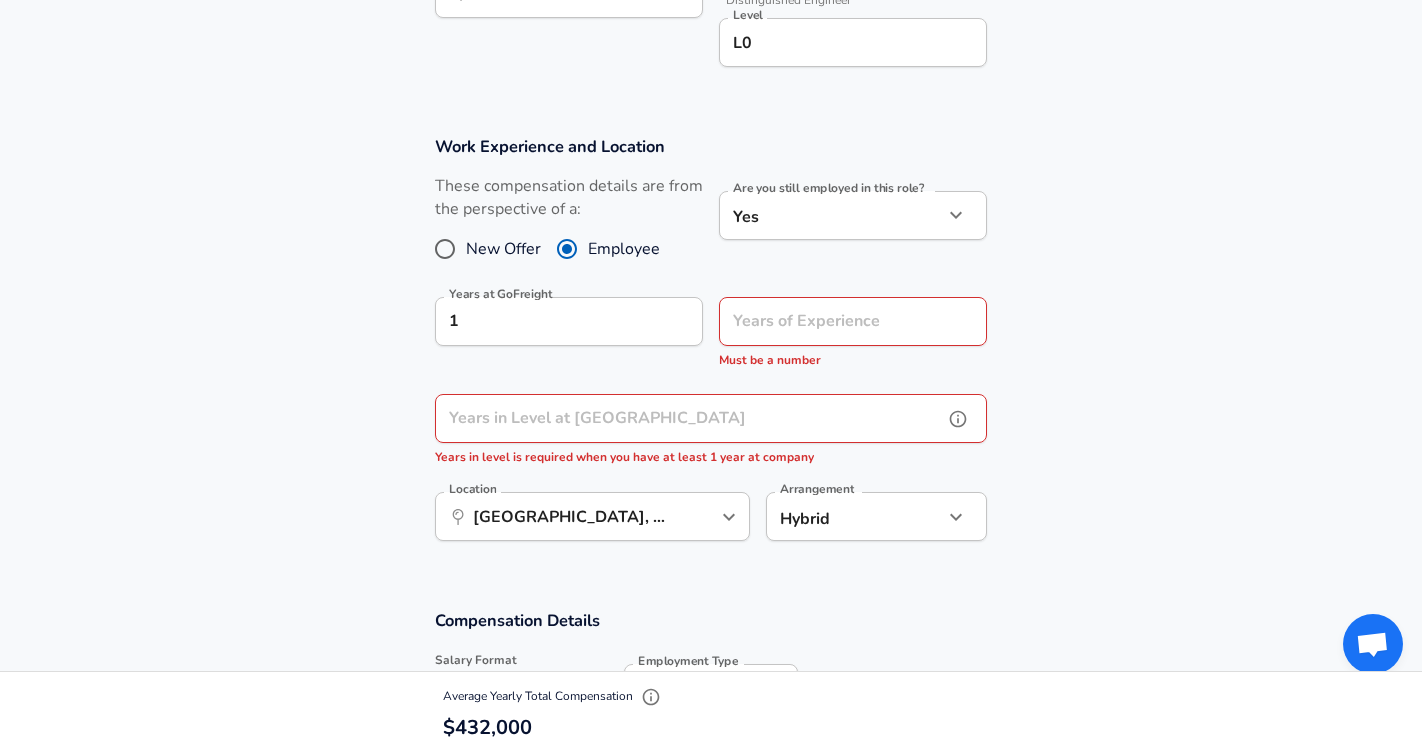 click on "Years in Level at [GEOGRAPHIC_DATA]" at bounding box center (689, 418) 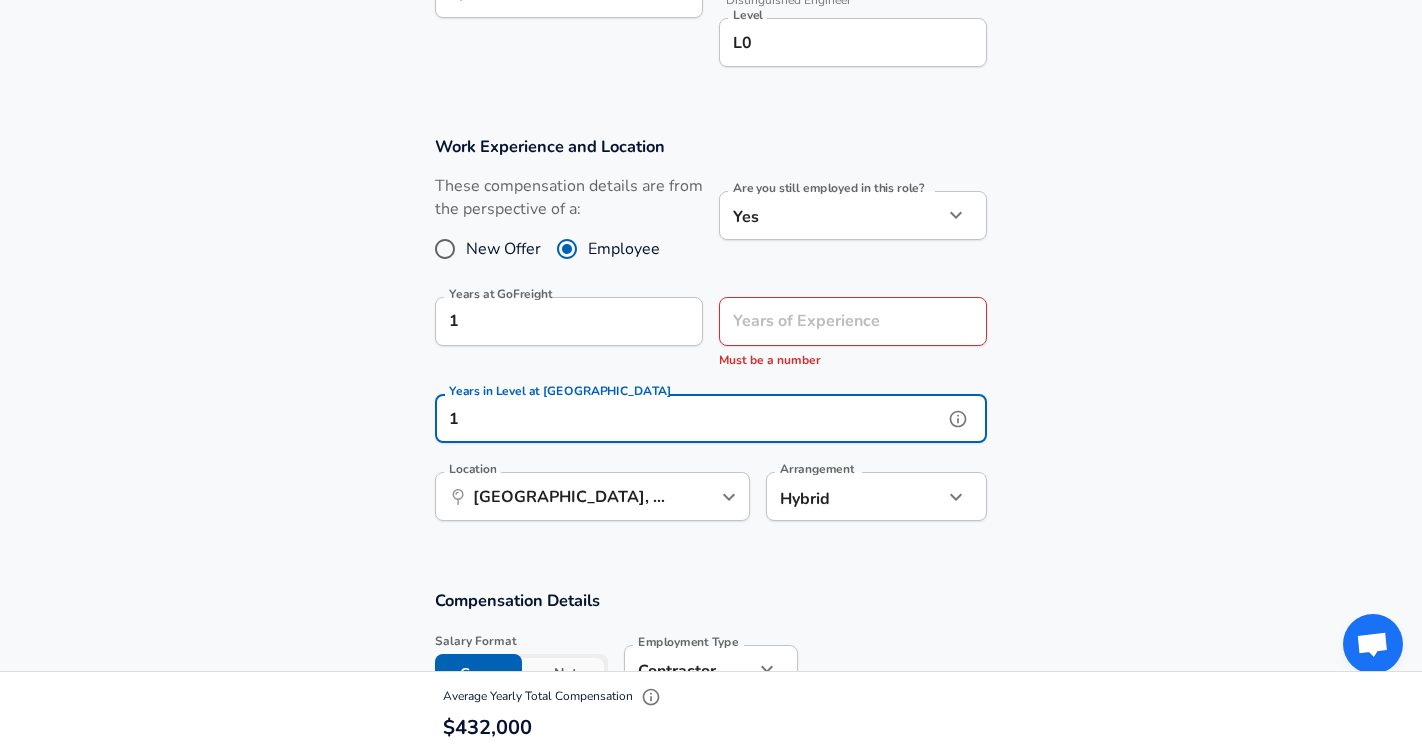 type on "1" 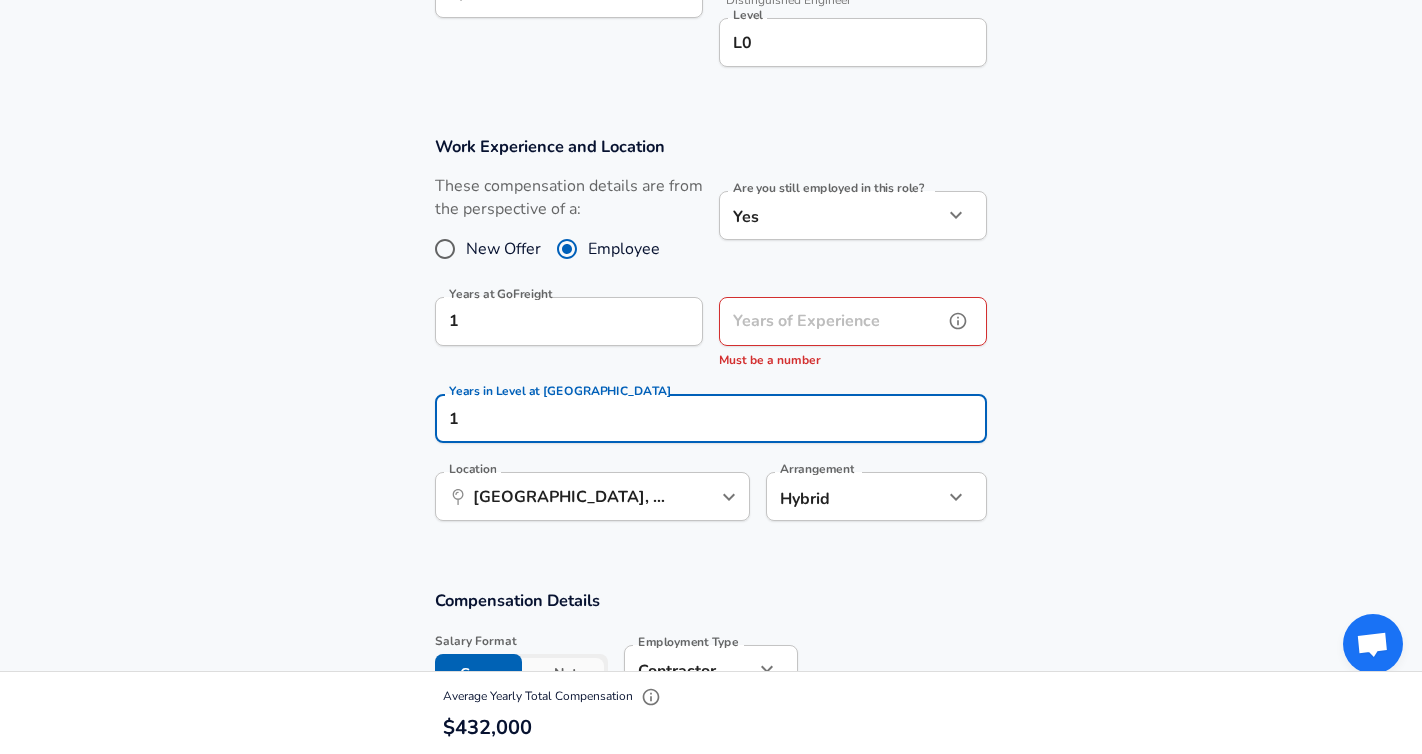 click on "Years of Experience" at bounding box center (831, 321) 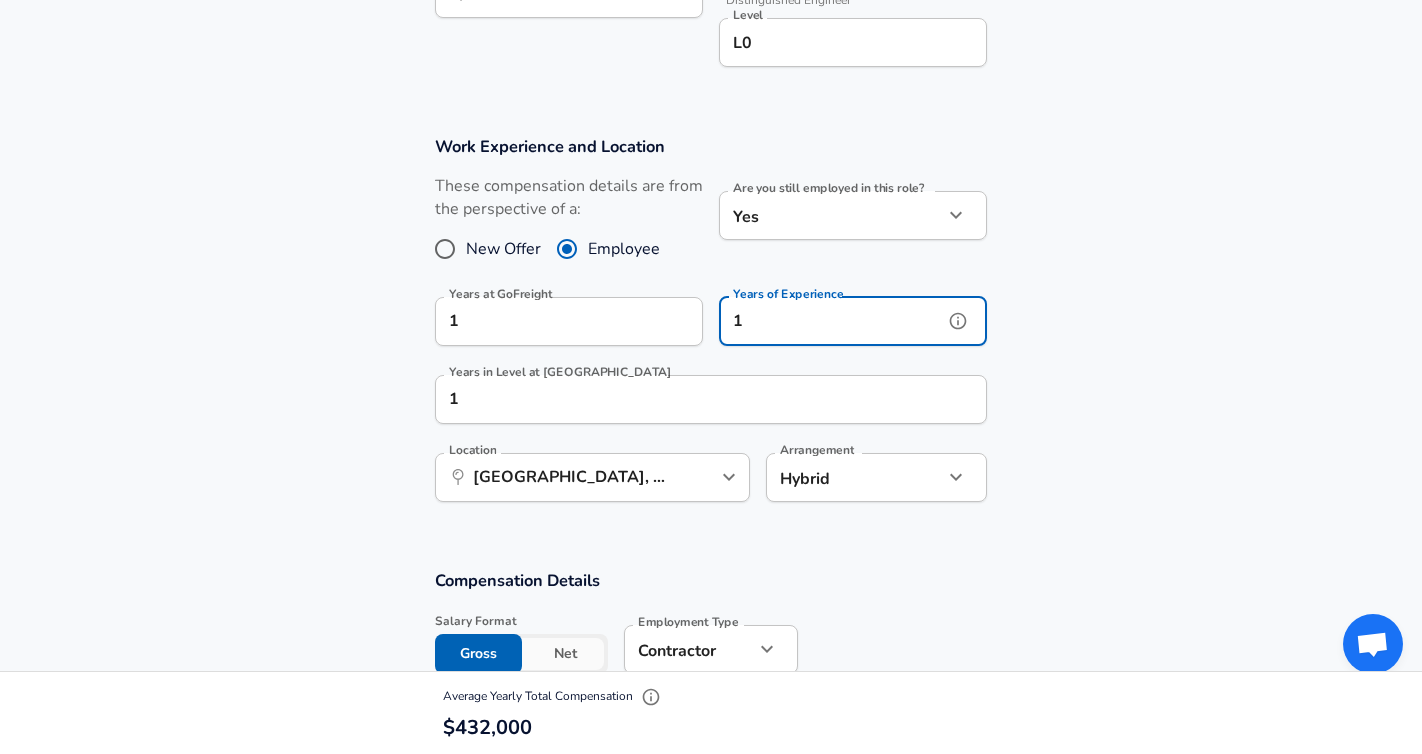 type on "1" 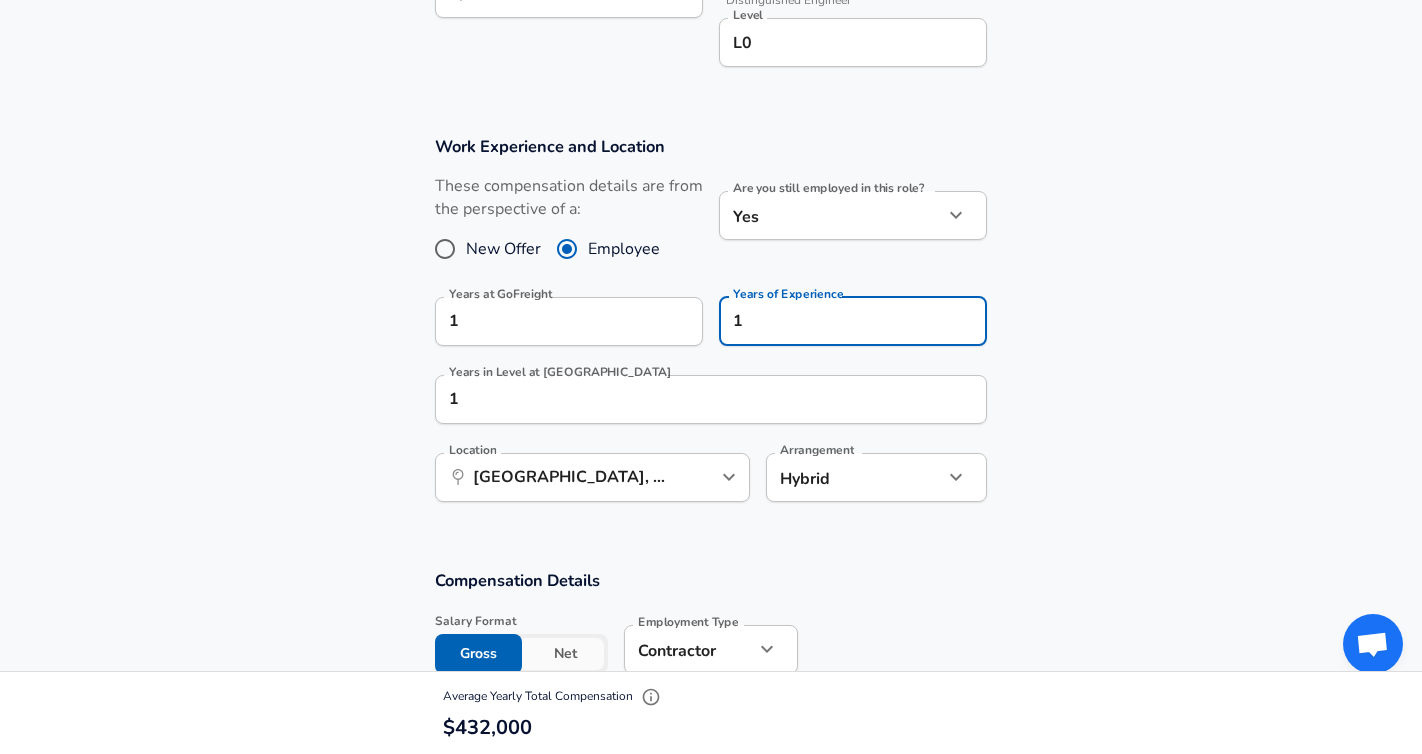 click on "Work Experience and Location These compensation details are from the perspective of a: New Offer Employee Are you still employed in this role? Yes yes Are you still employed in this role? Years at GoFreight 1 Years at GoFreight Years of Experience 1 Years of Experience Years in Level at GoFreight 1 Years in Level at GoFreight Location ​ [GEOGRAPHIC_DATA], [GEOGRAPHIC_DATA], [GEOGRAPHIC_DATA] Location Arrangement Hybrid hybrid Arrangement" at bounding box center [711, 329] 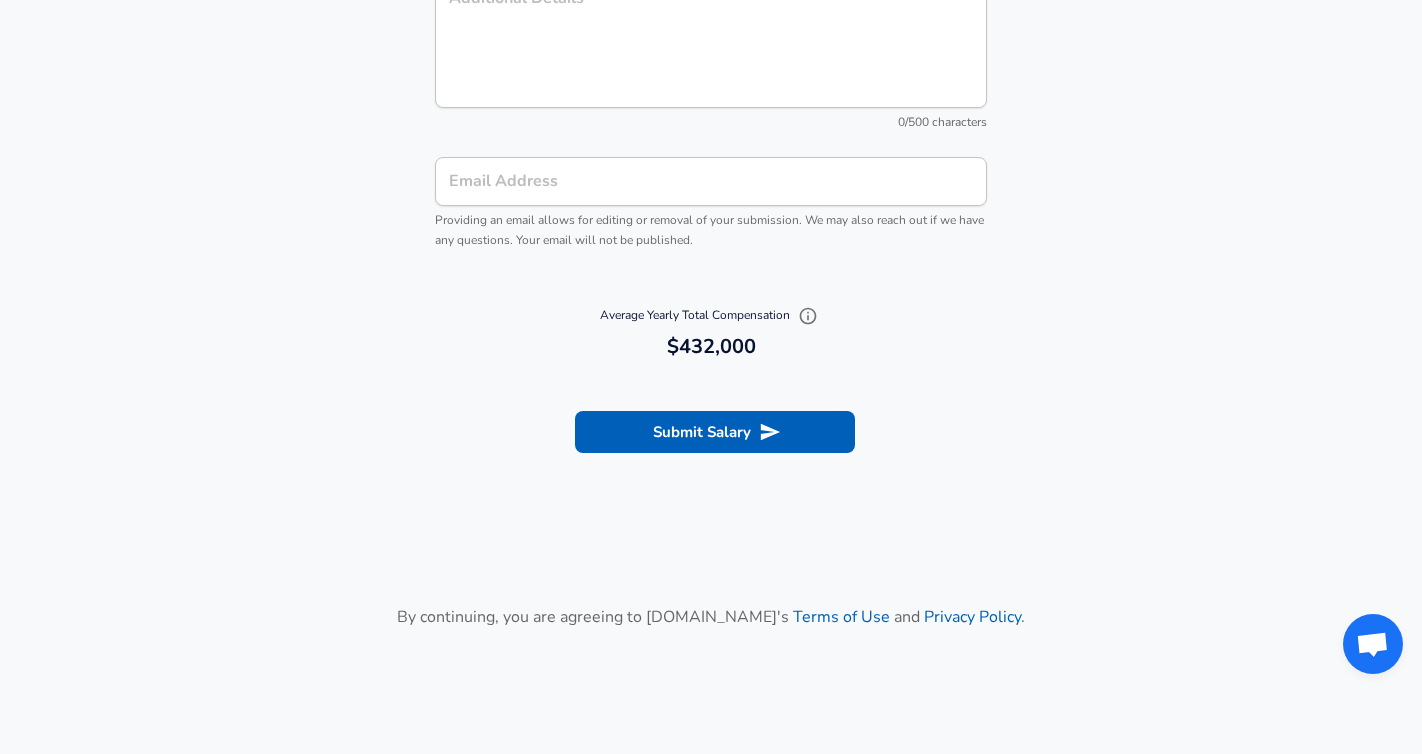 scroll, scrollTop: 2104, scrollLeft: 0, axis: vertical 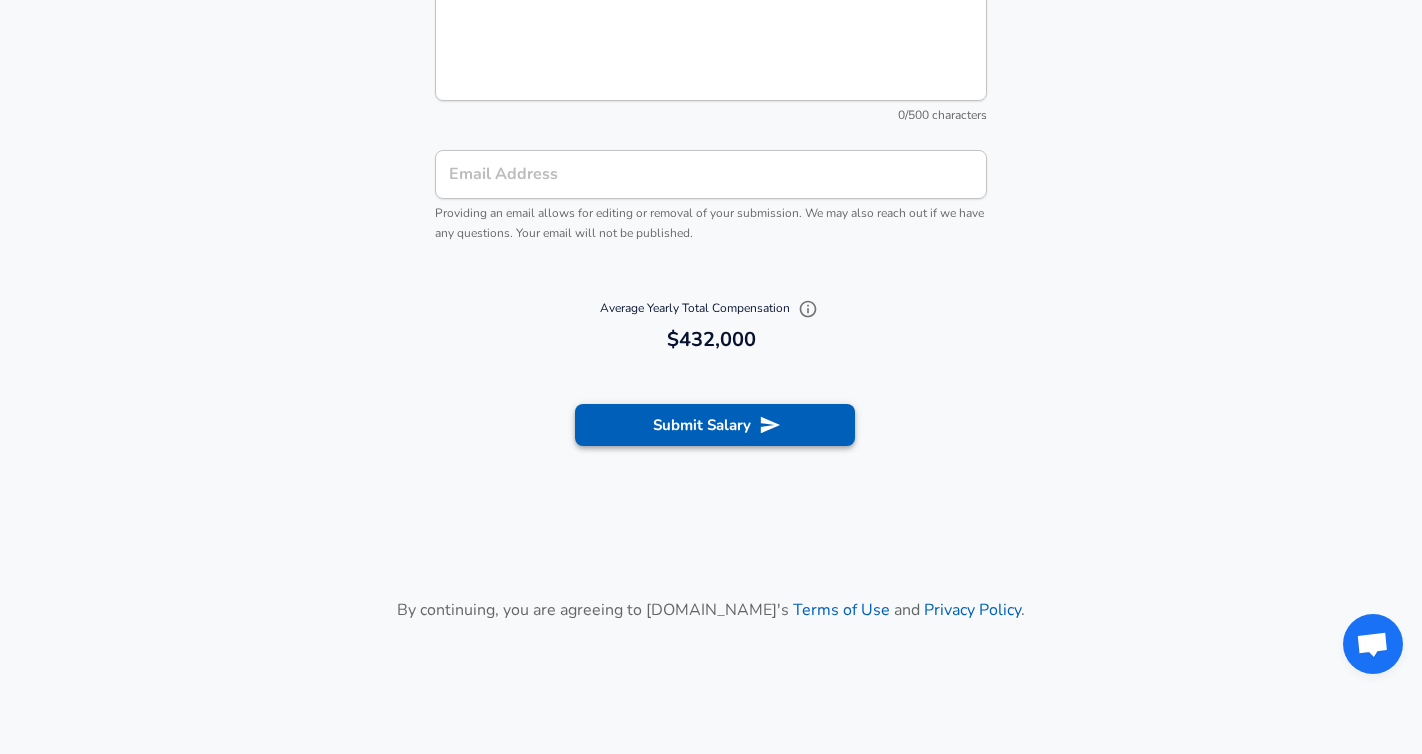click on "Submit Salary" at bounding box center (715, 425) 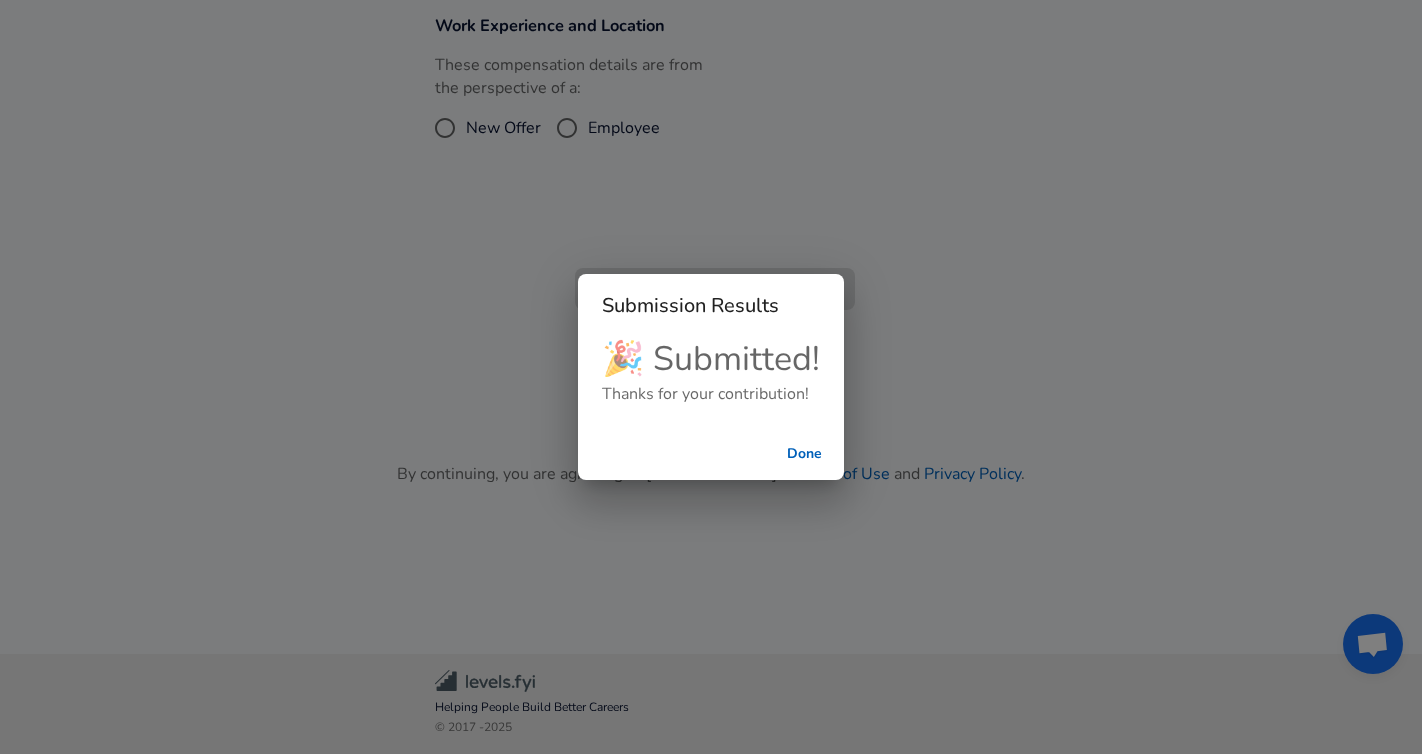 scroll, scrollTop: 634, scrollLeft: 0, axis: vertical 